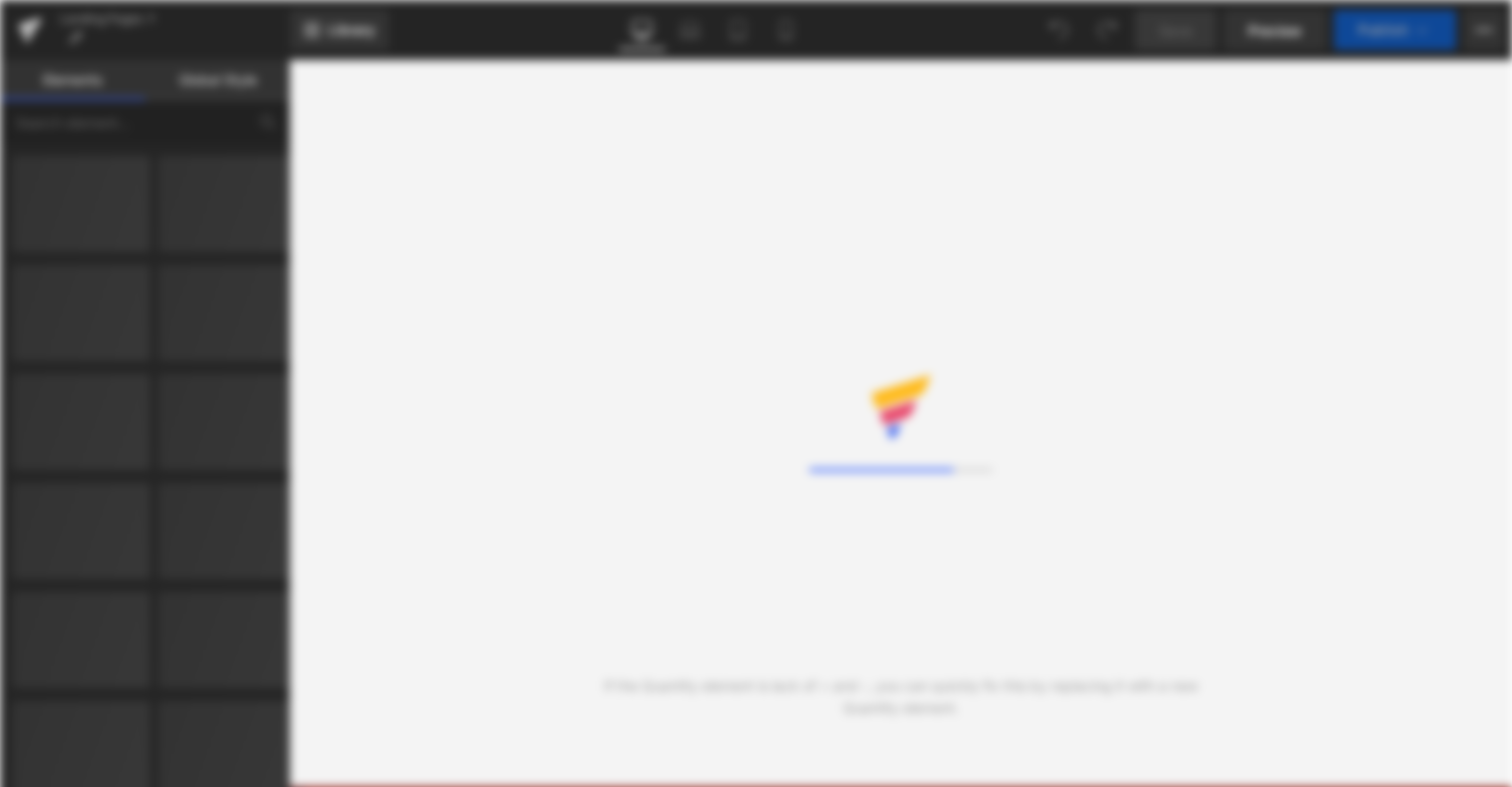 scroll, scrollTop: 0, scrollLeft: 0, axis: both 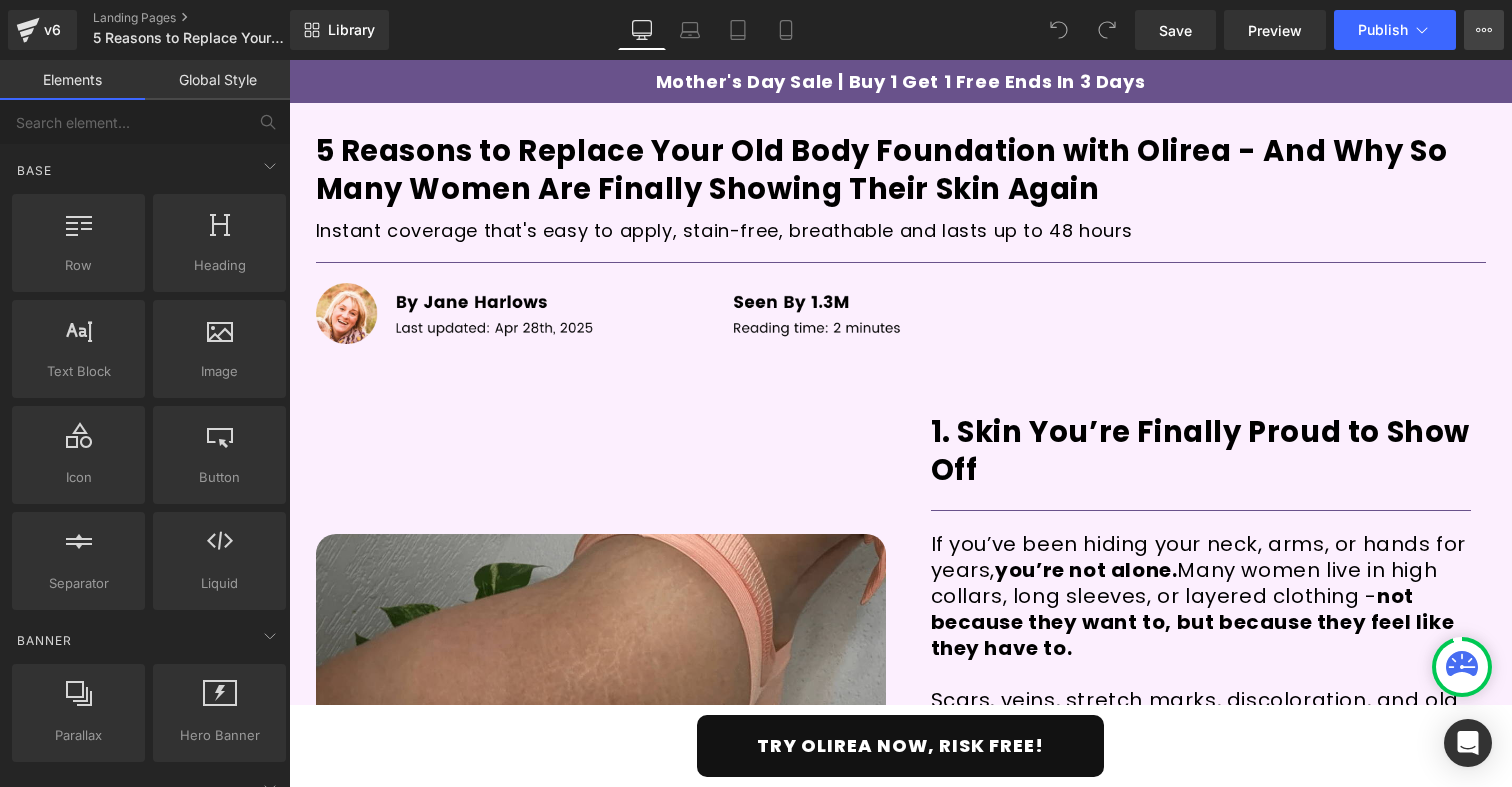 click 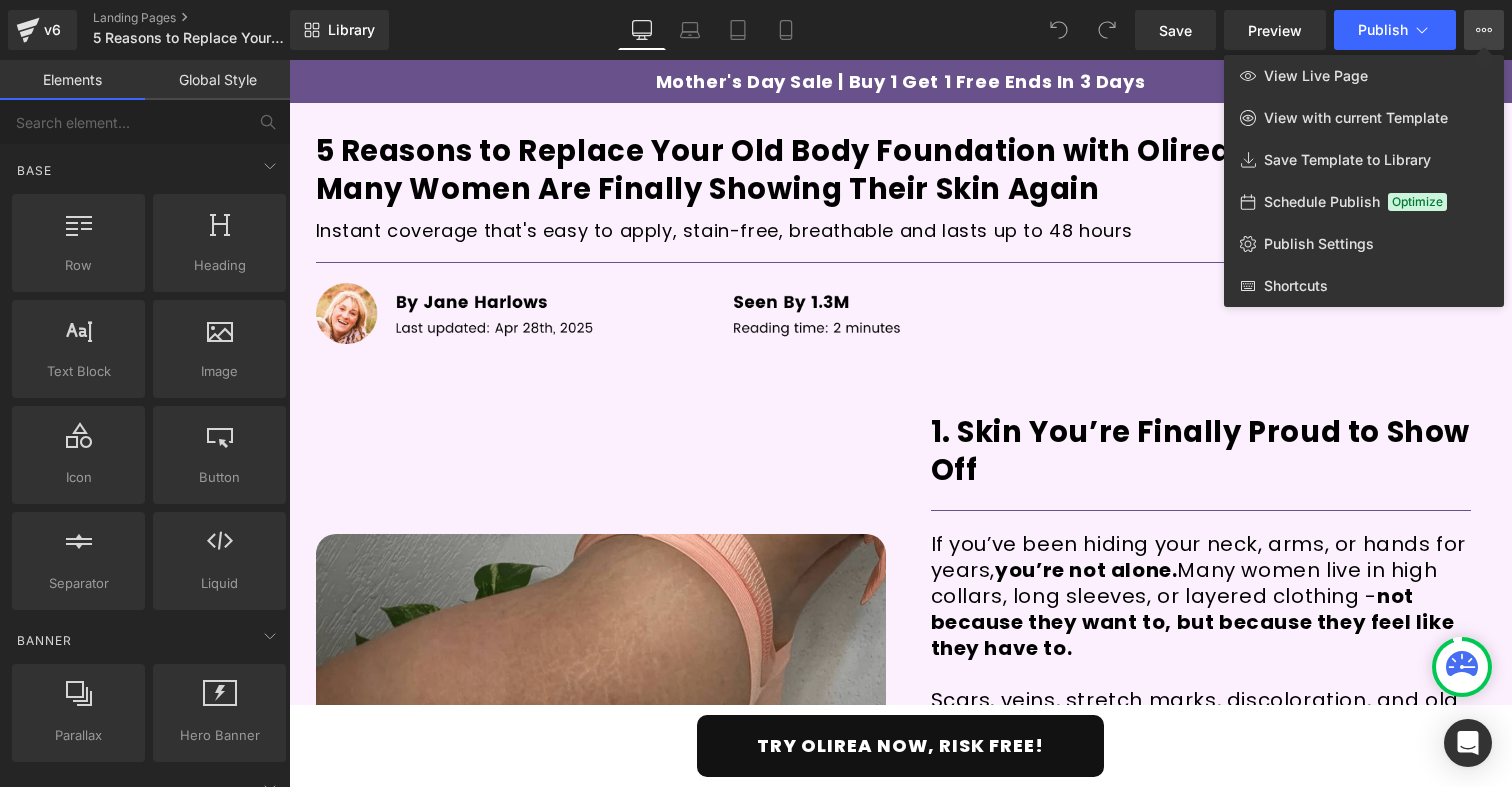 click 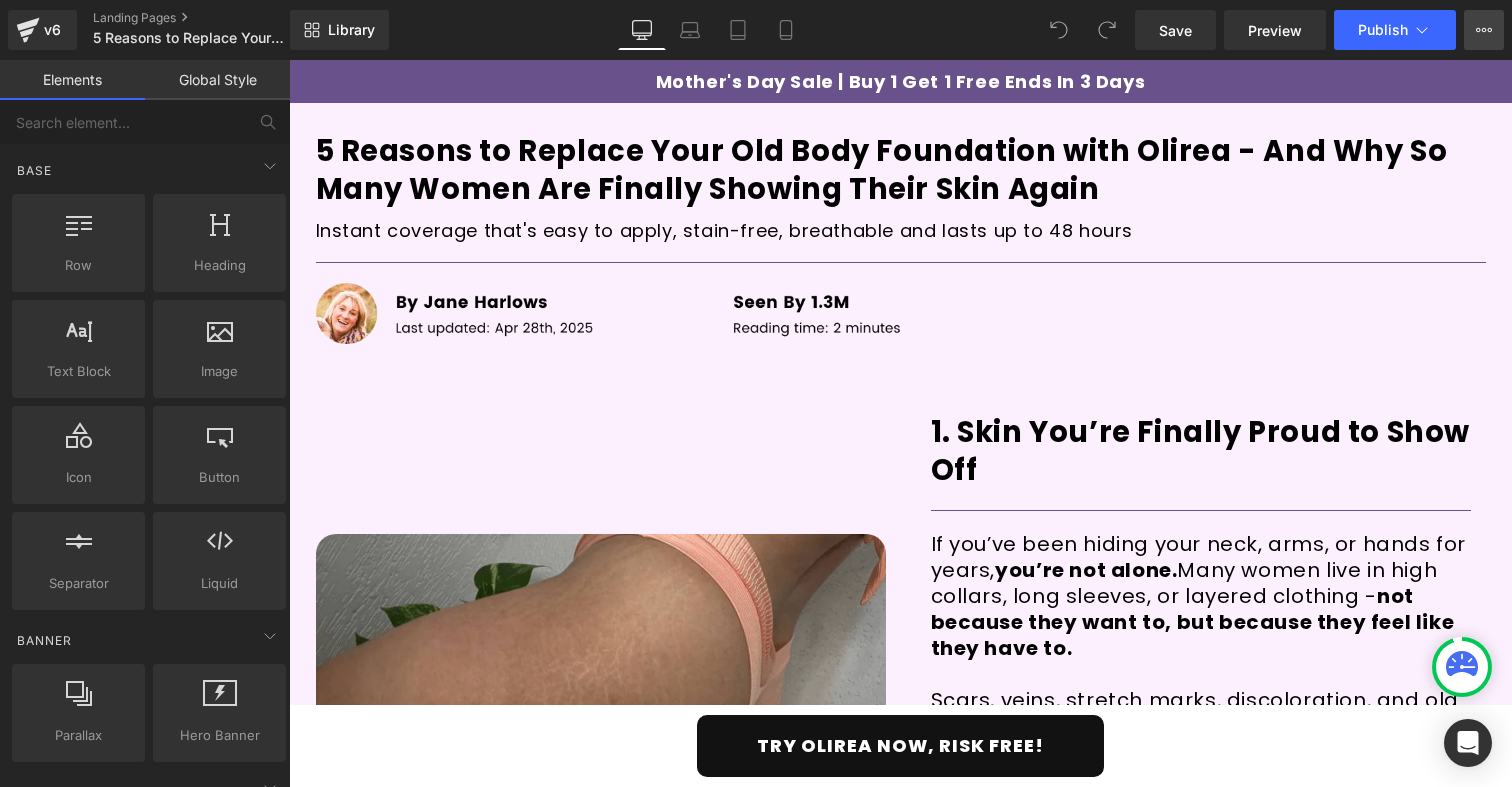 click on "View Live Page View with current Template Save Template to Library Schedule Publish  Optimize  Publish Settings Shortcuts" at bounding box center [1484, 30] 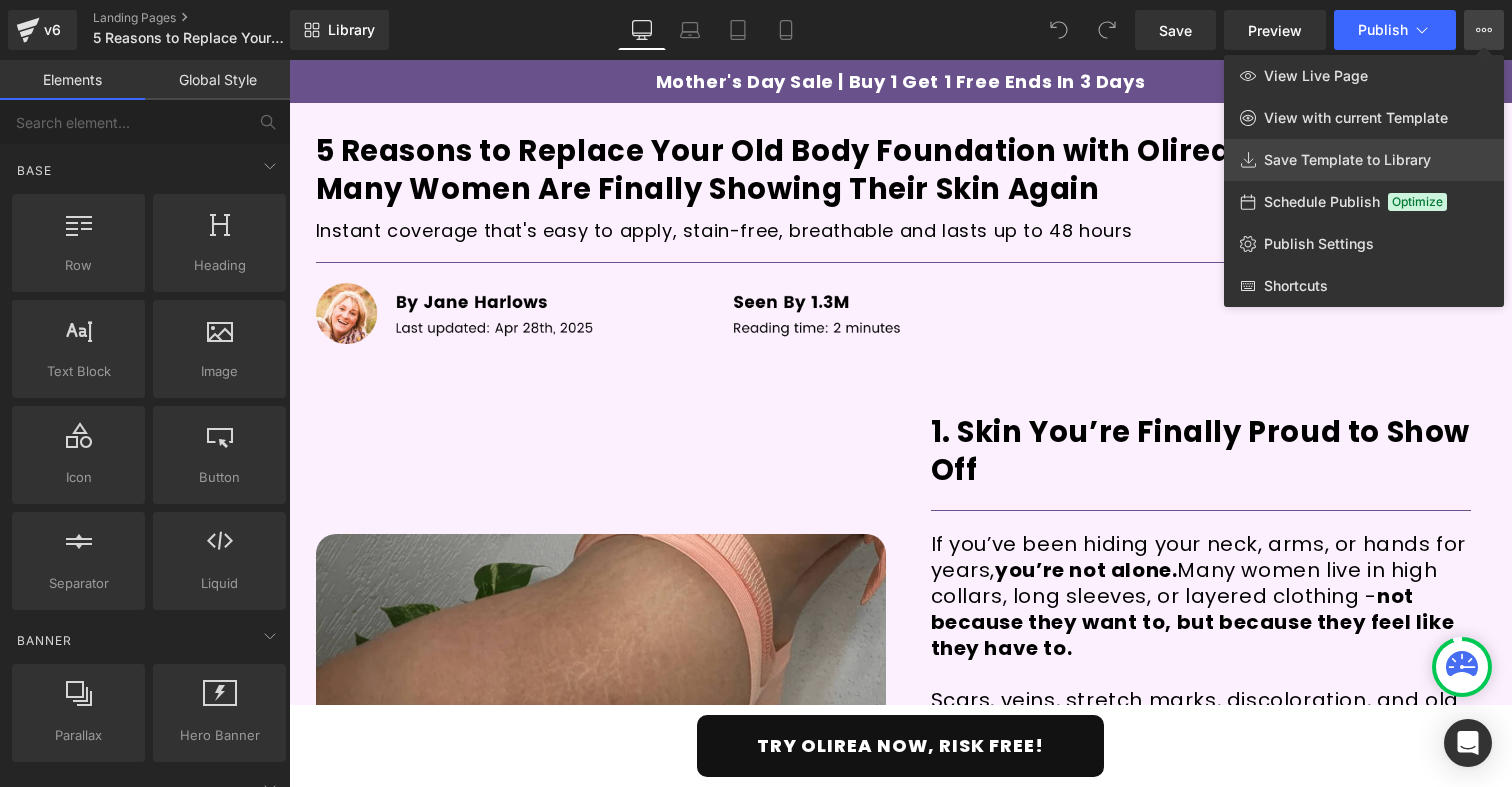 click on "Save Template to Library" at bounding box center (1347, 160) 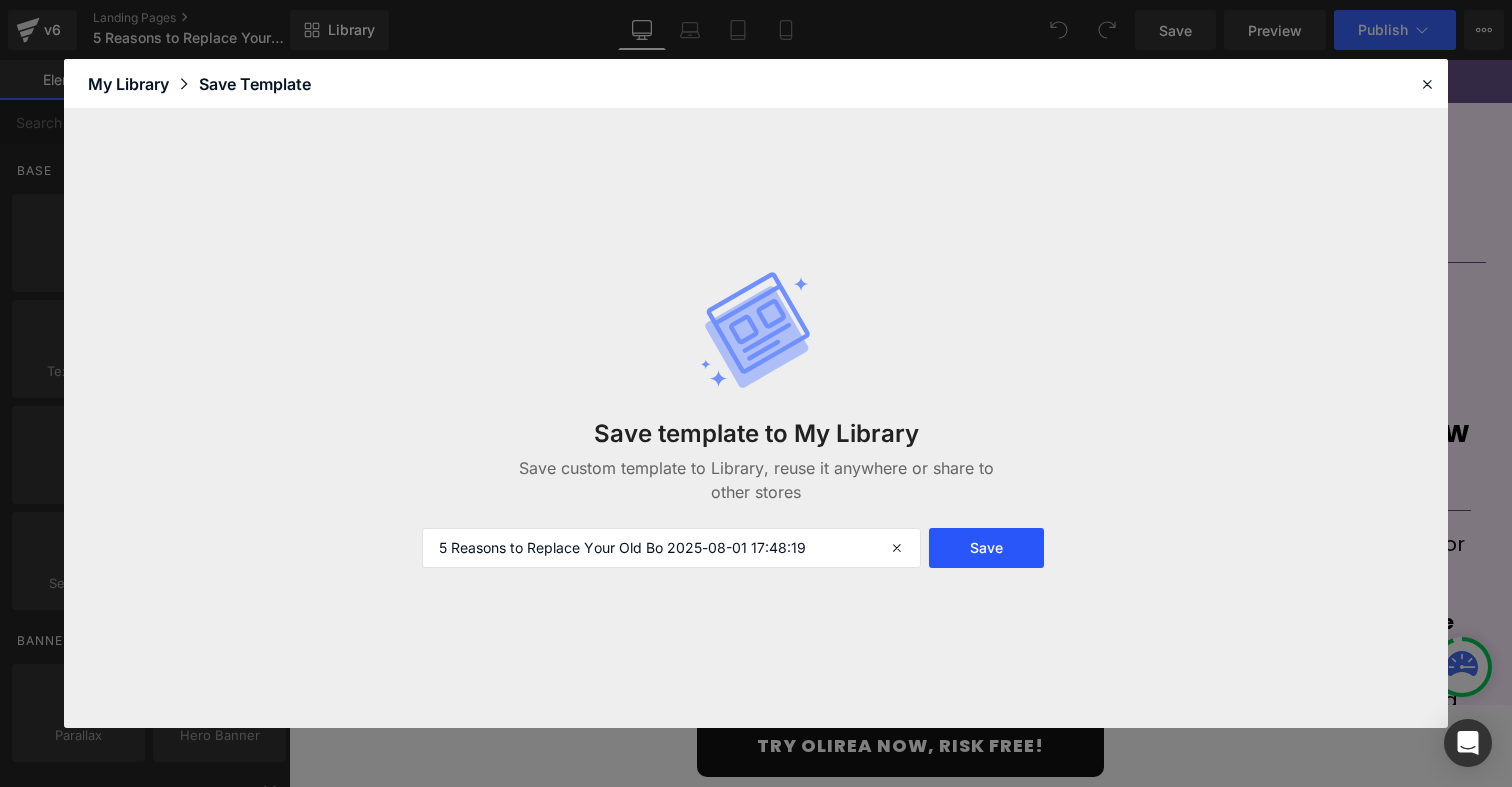 click on "Save" at bounding box center [986, 548] 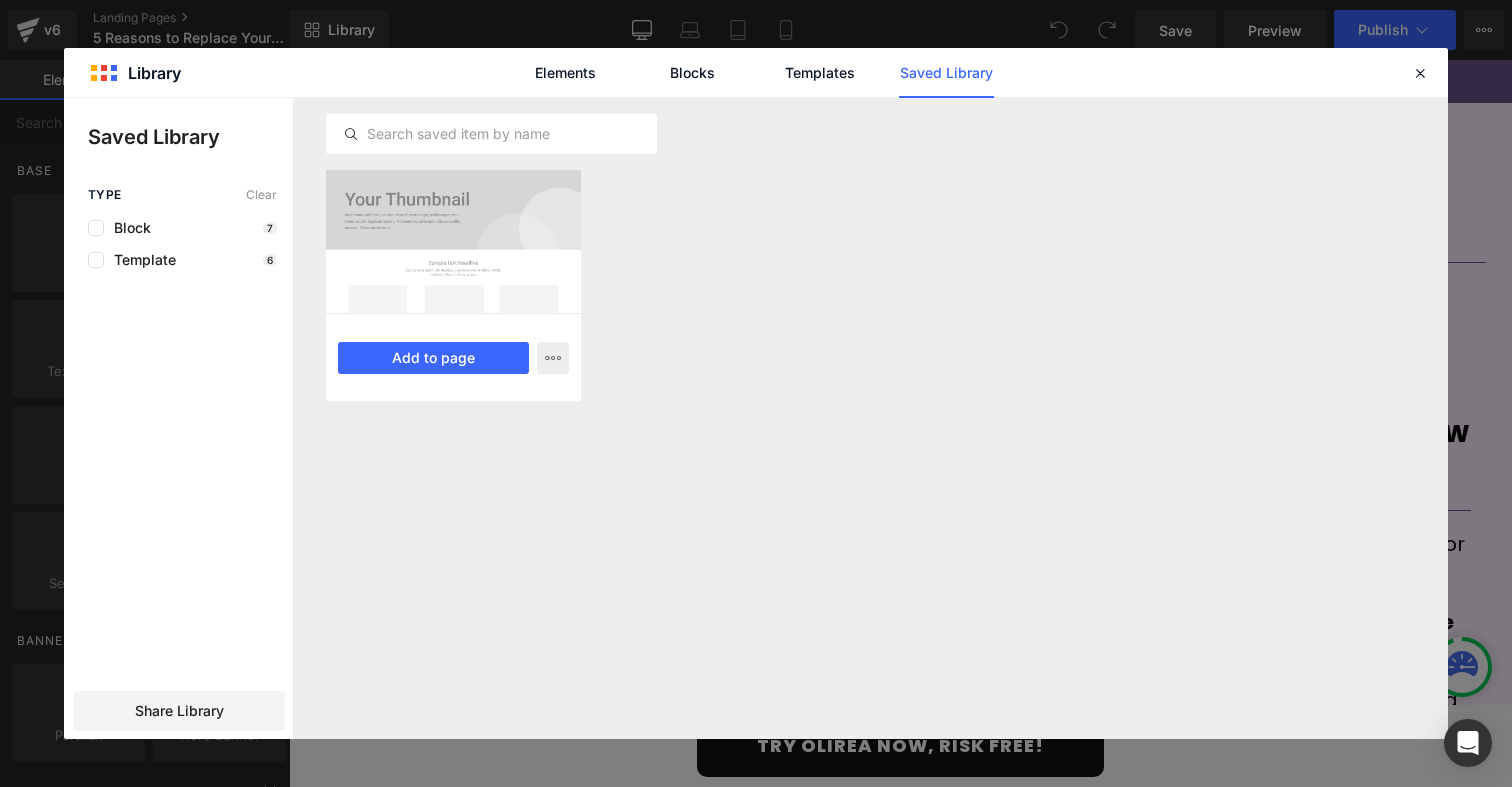 click at bounding box center (453, 241) 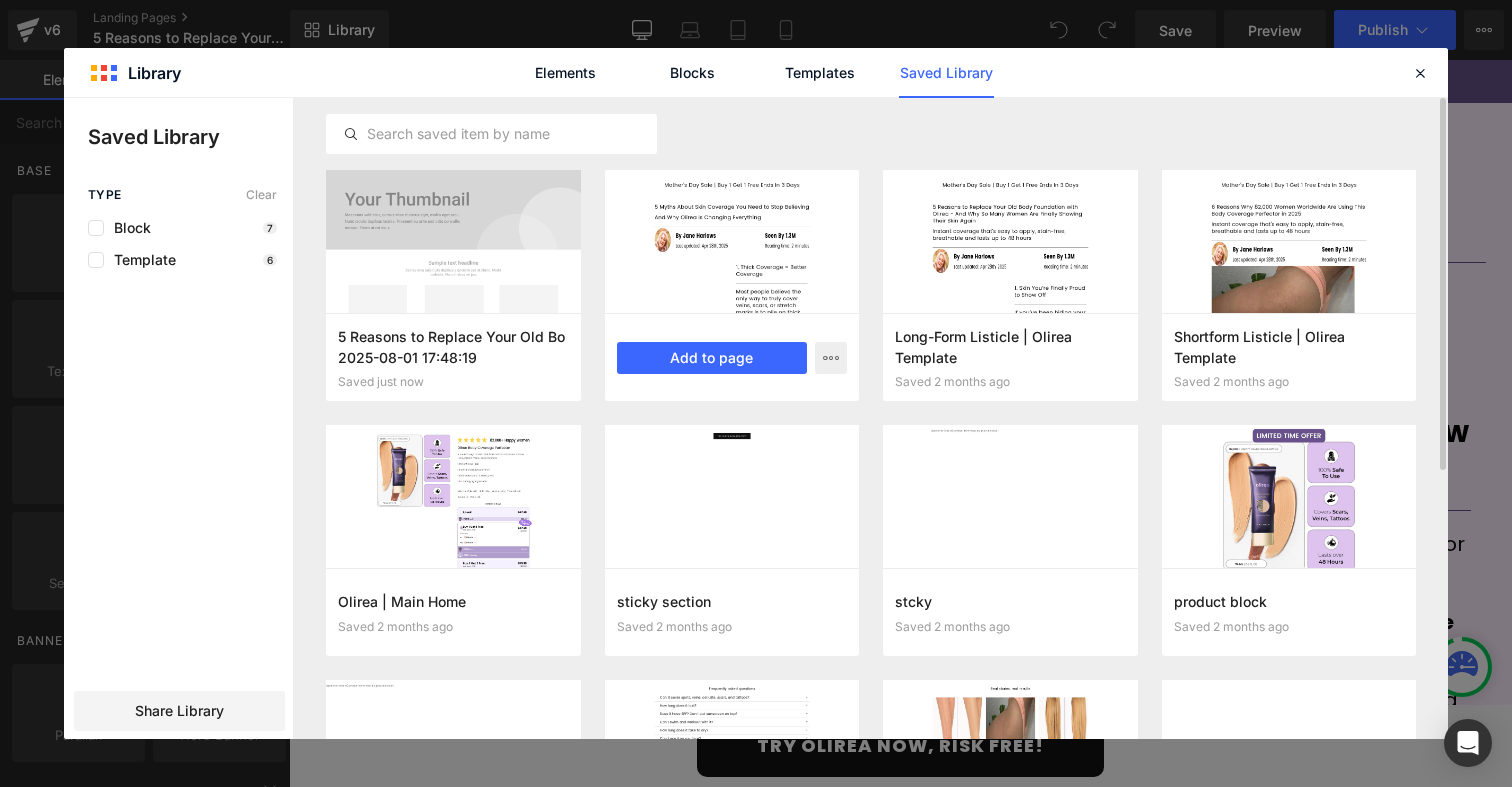 click at bounding box center [732, 241] 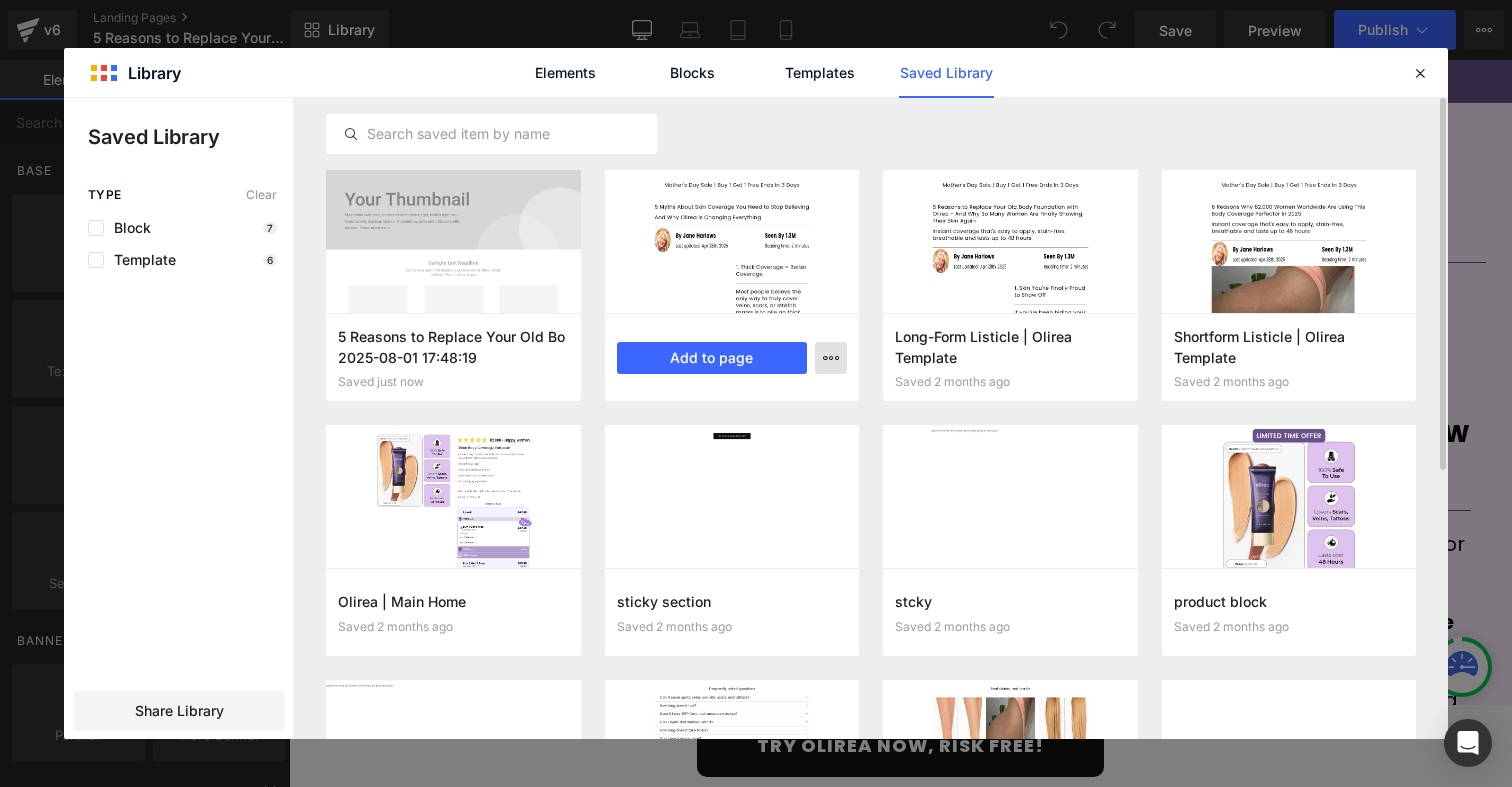 click 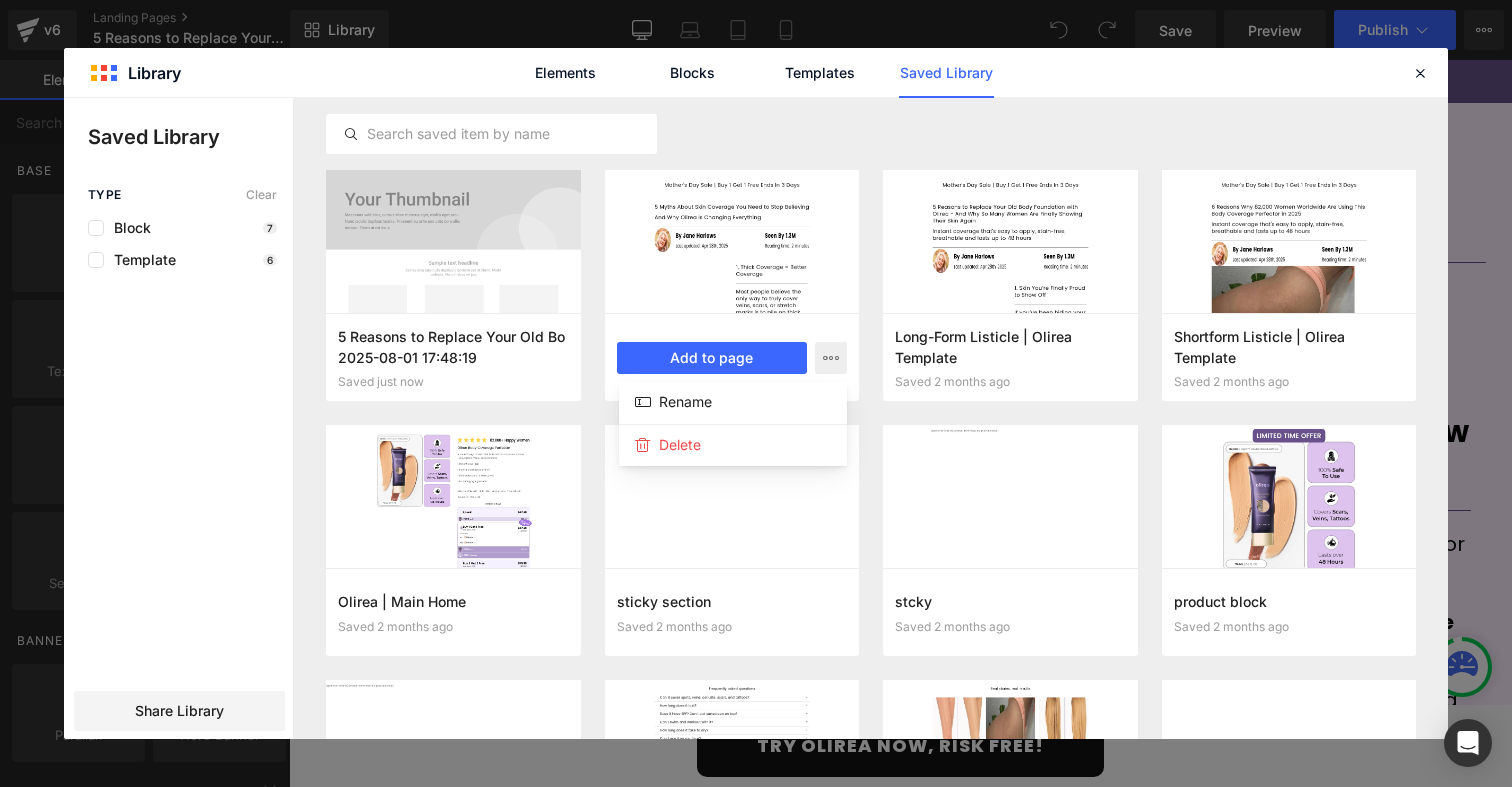 click at bounding box center (756, 418) 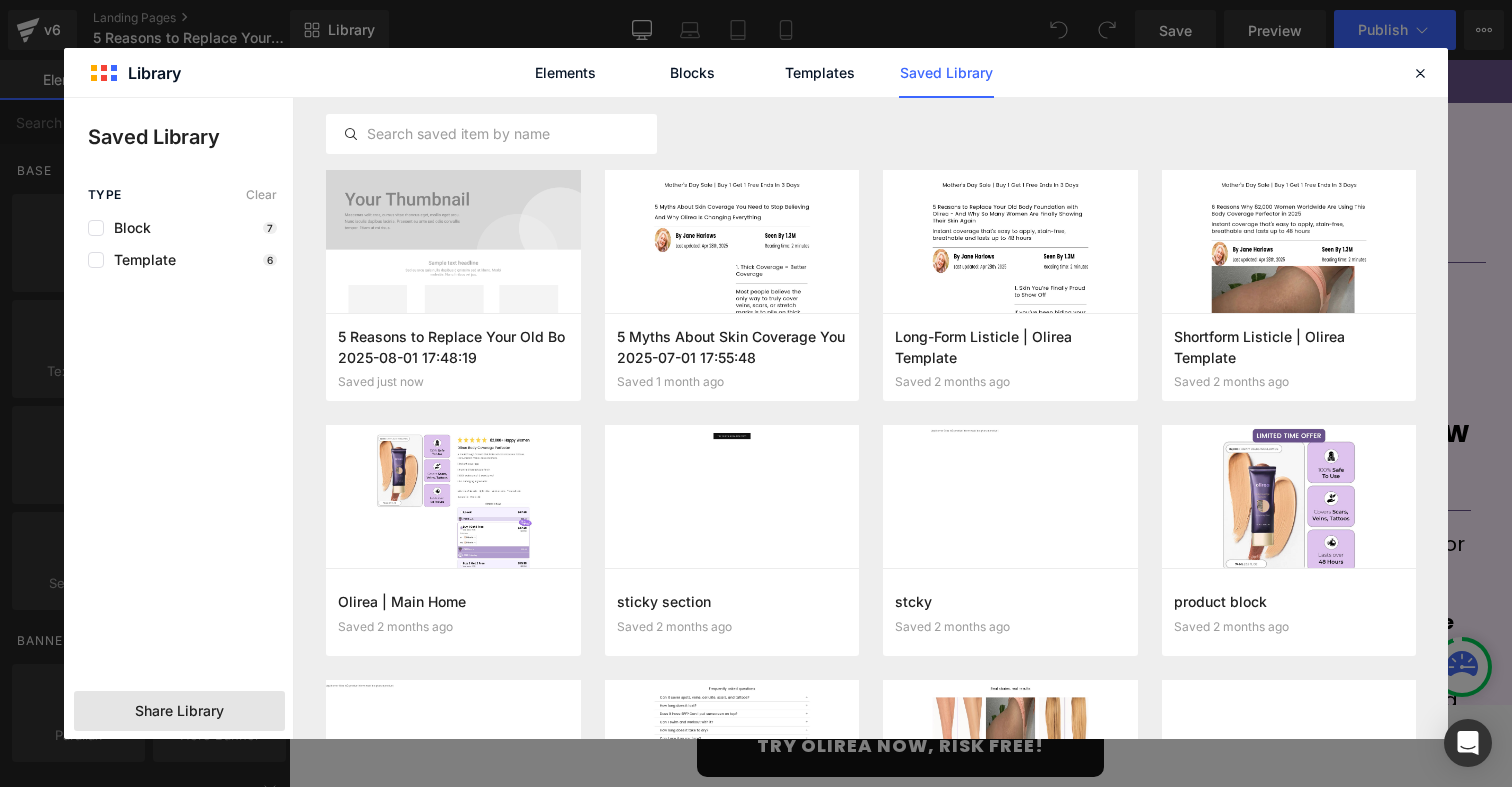 click on "Share Library" at bounding box center (179, 711) 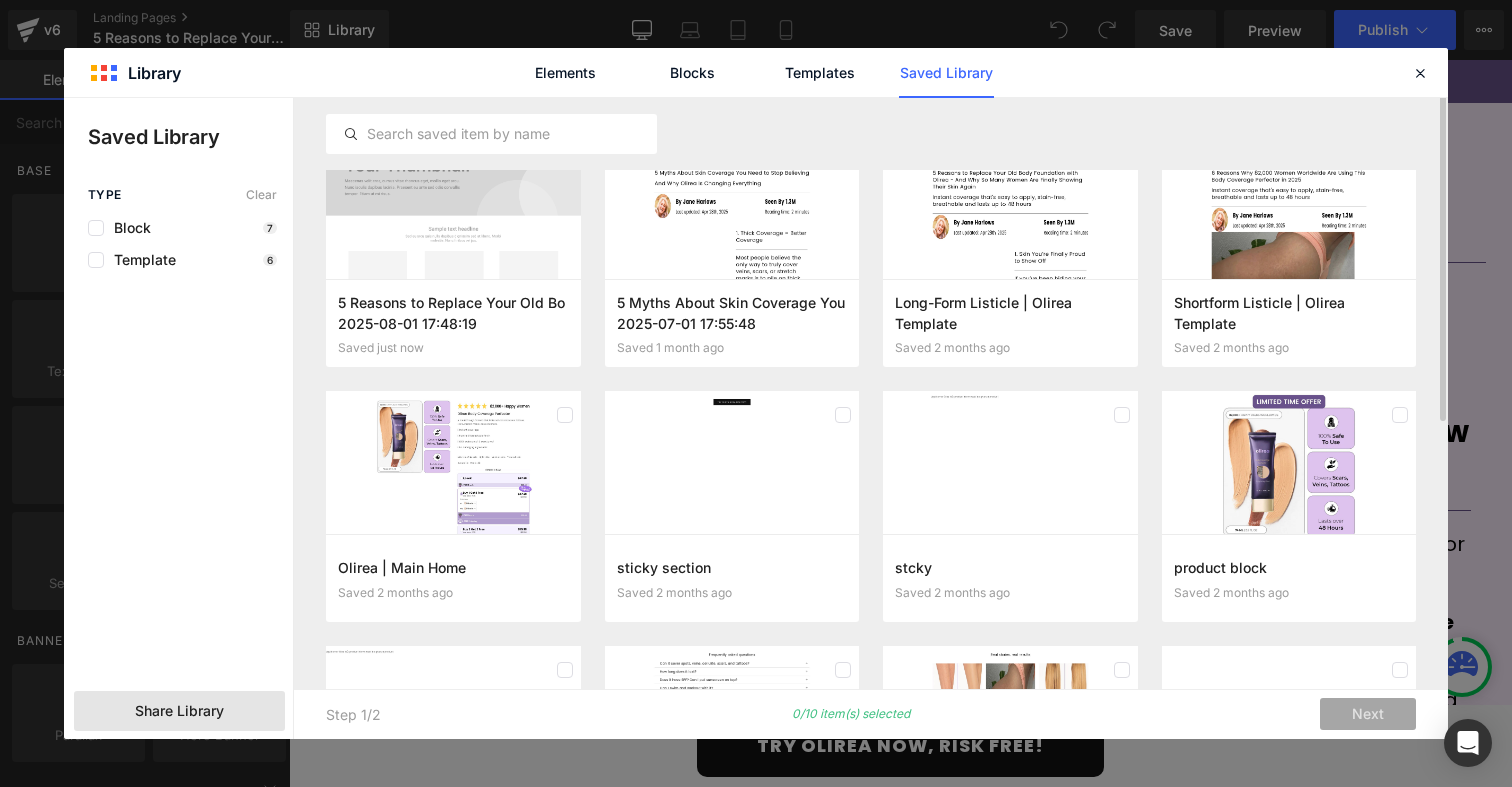 scroll, scrollTop: 0, scrollLeft: 0, axis: both 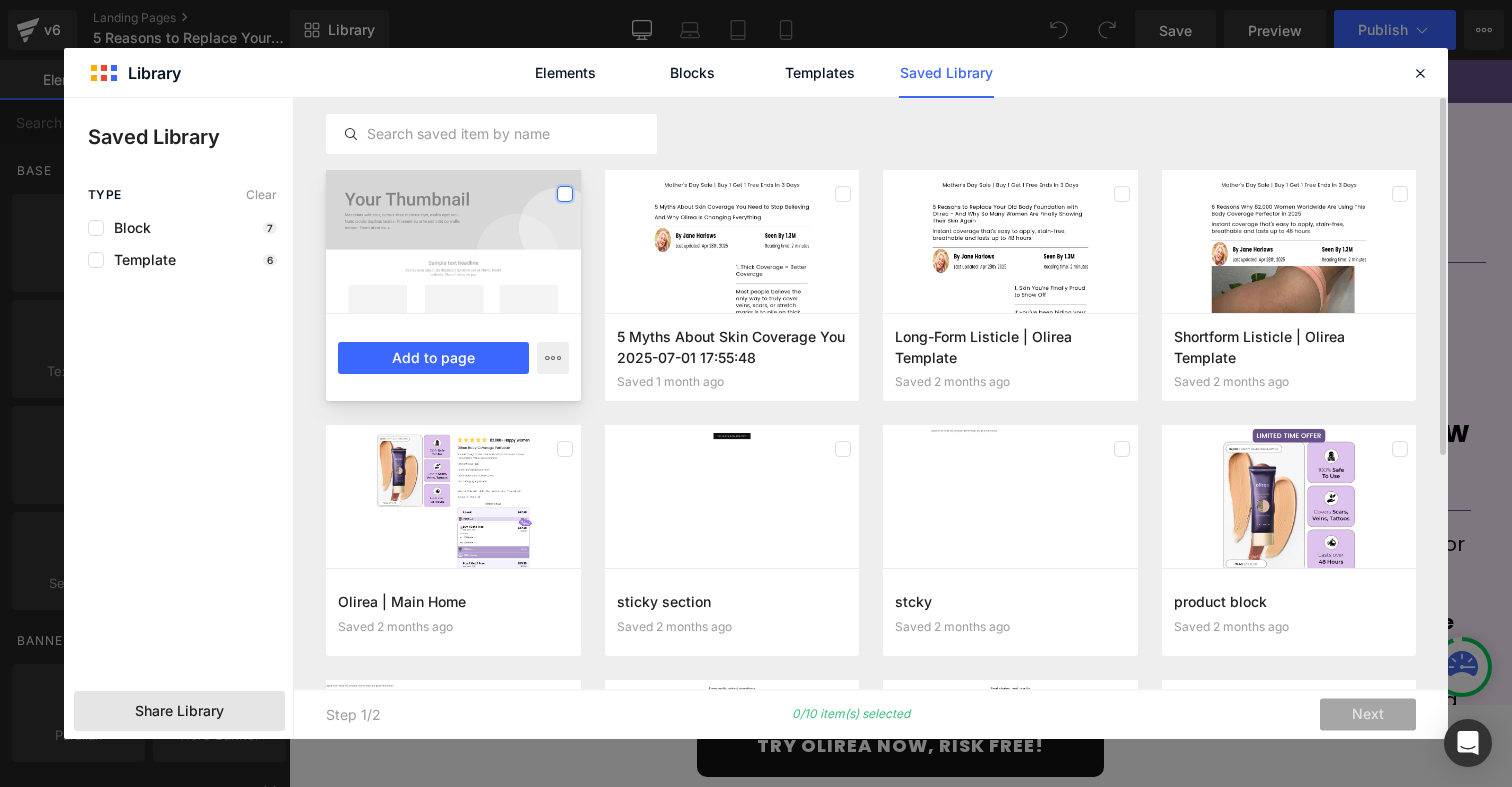 click at bounding box center [565, 194] 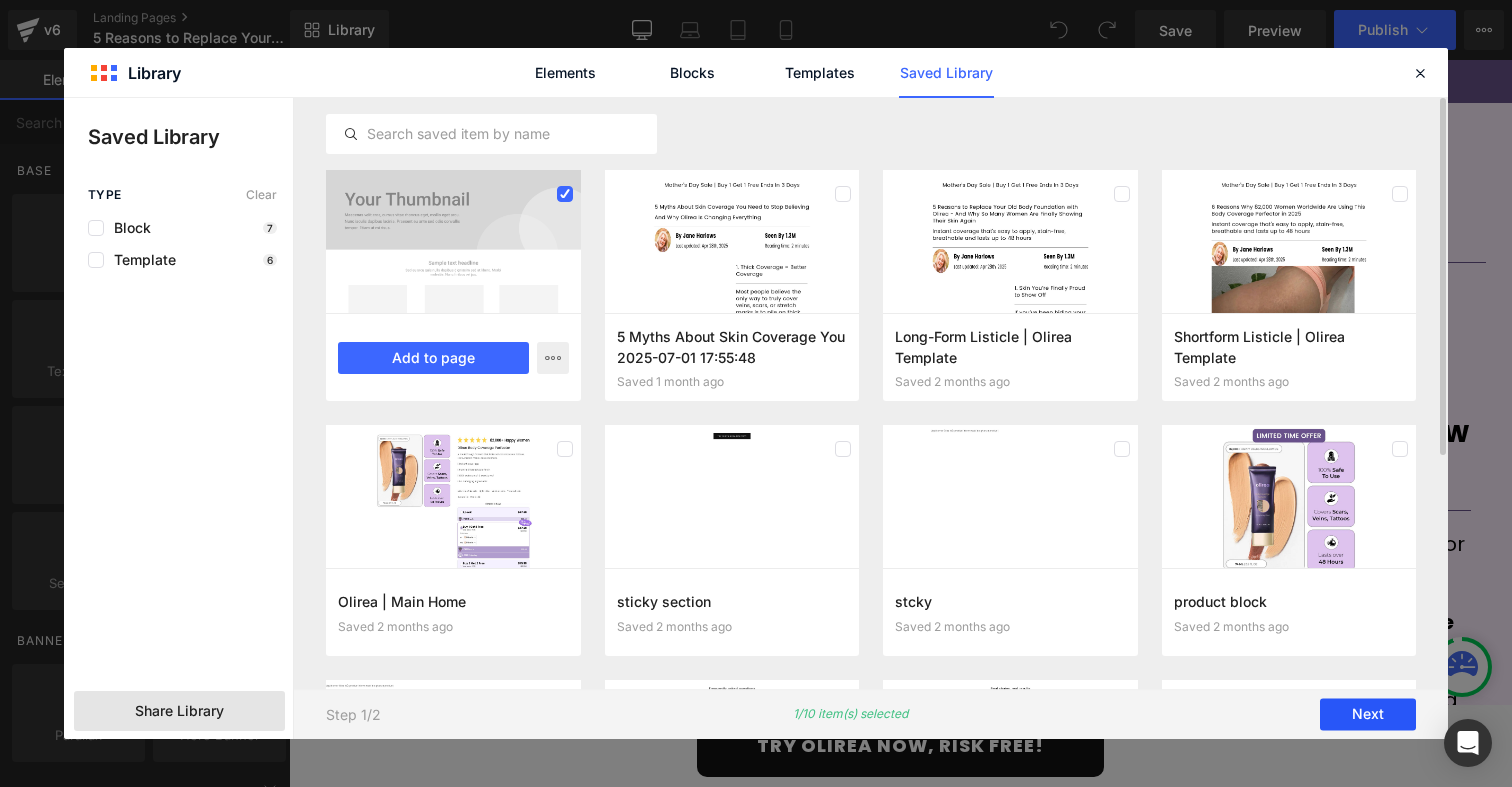 click on "Next" at bounding box center [1368, 715] 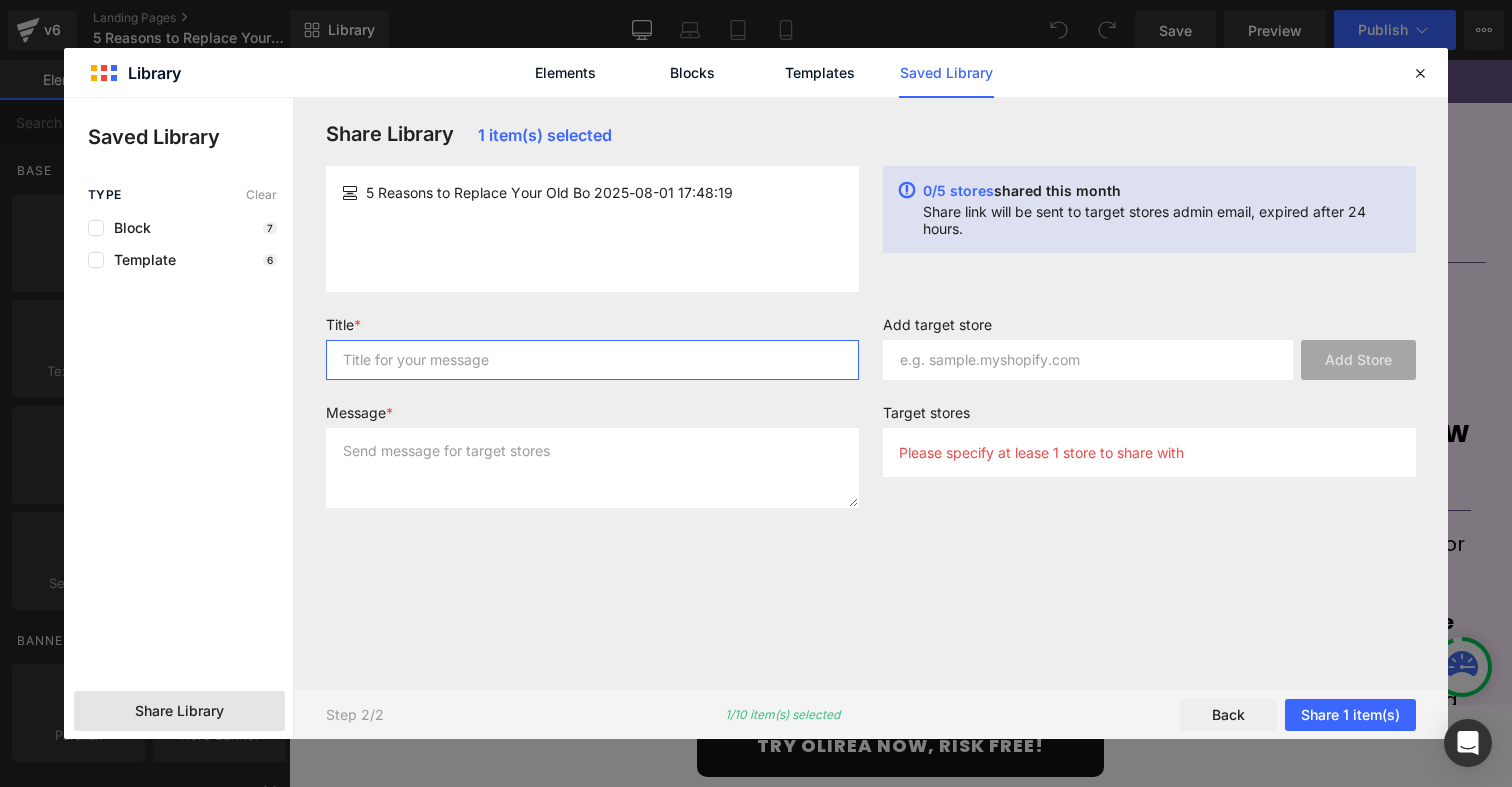 click at bounding box center (592, 360) 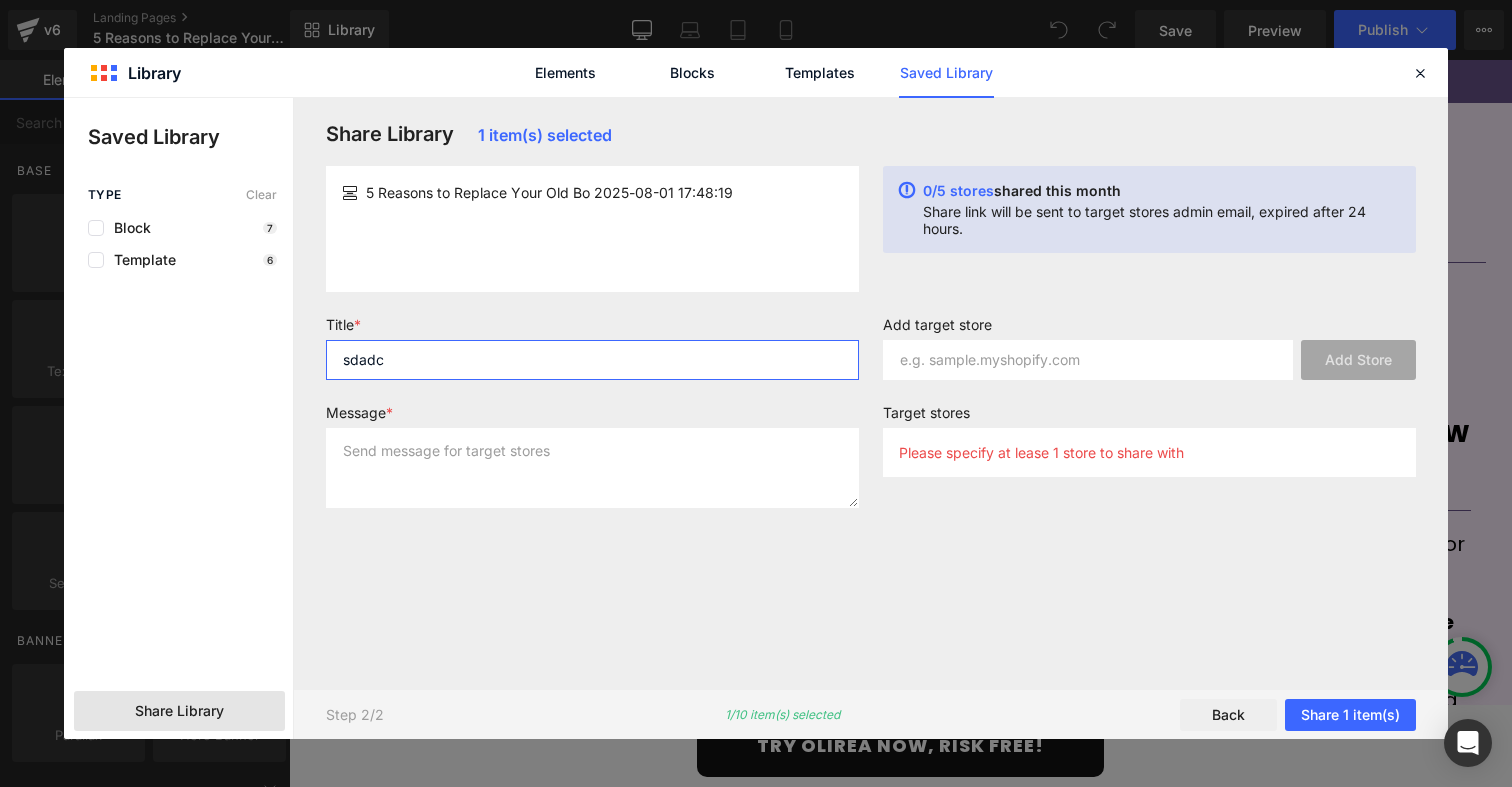 type on "sdadc" 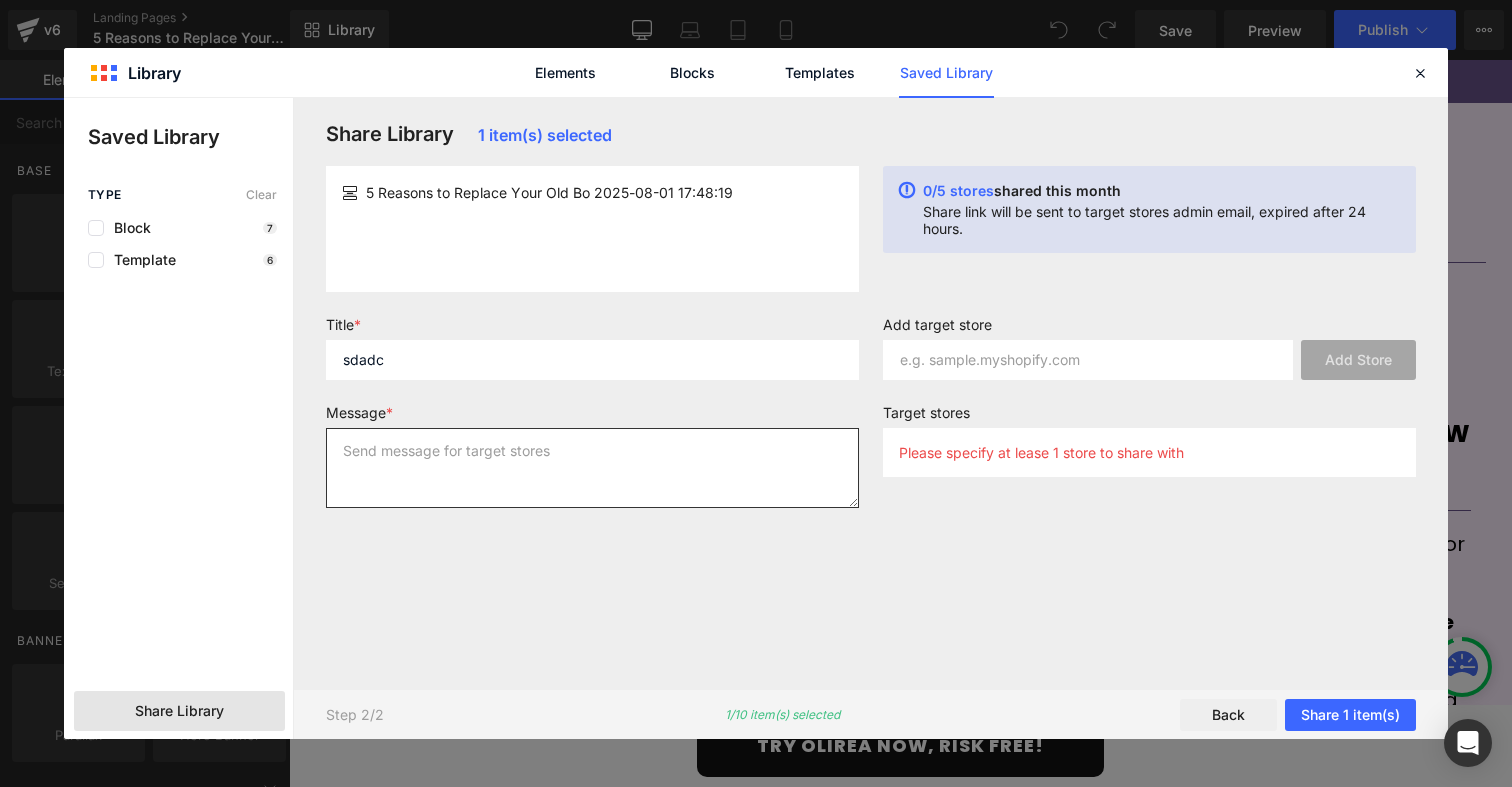 click at bounding box center (592, 468) 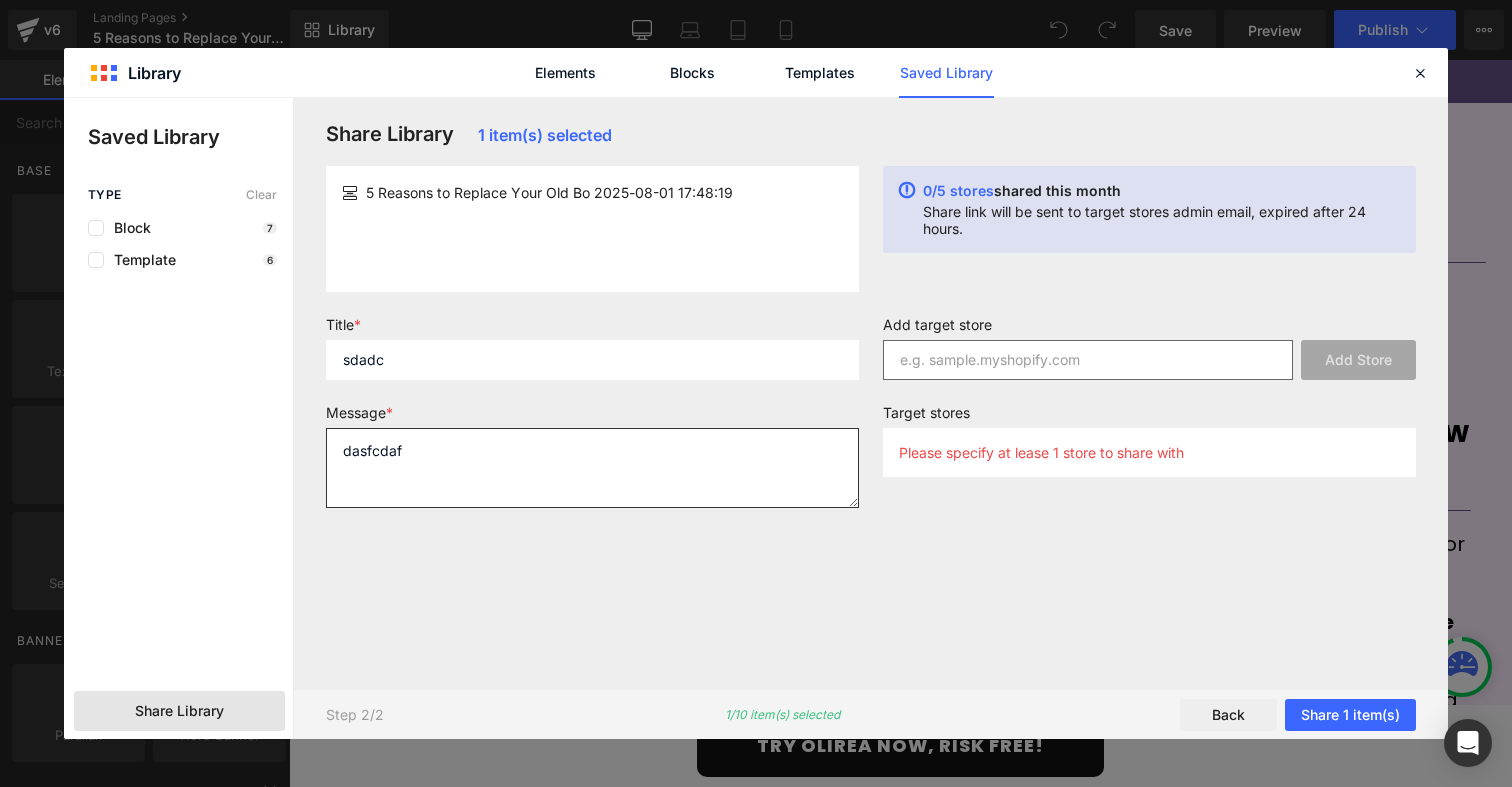 type on "dasfcdaf" 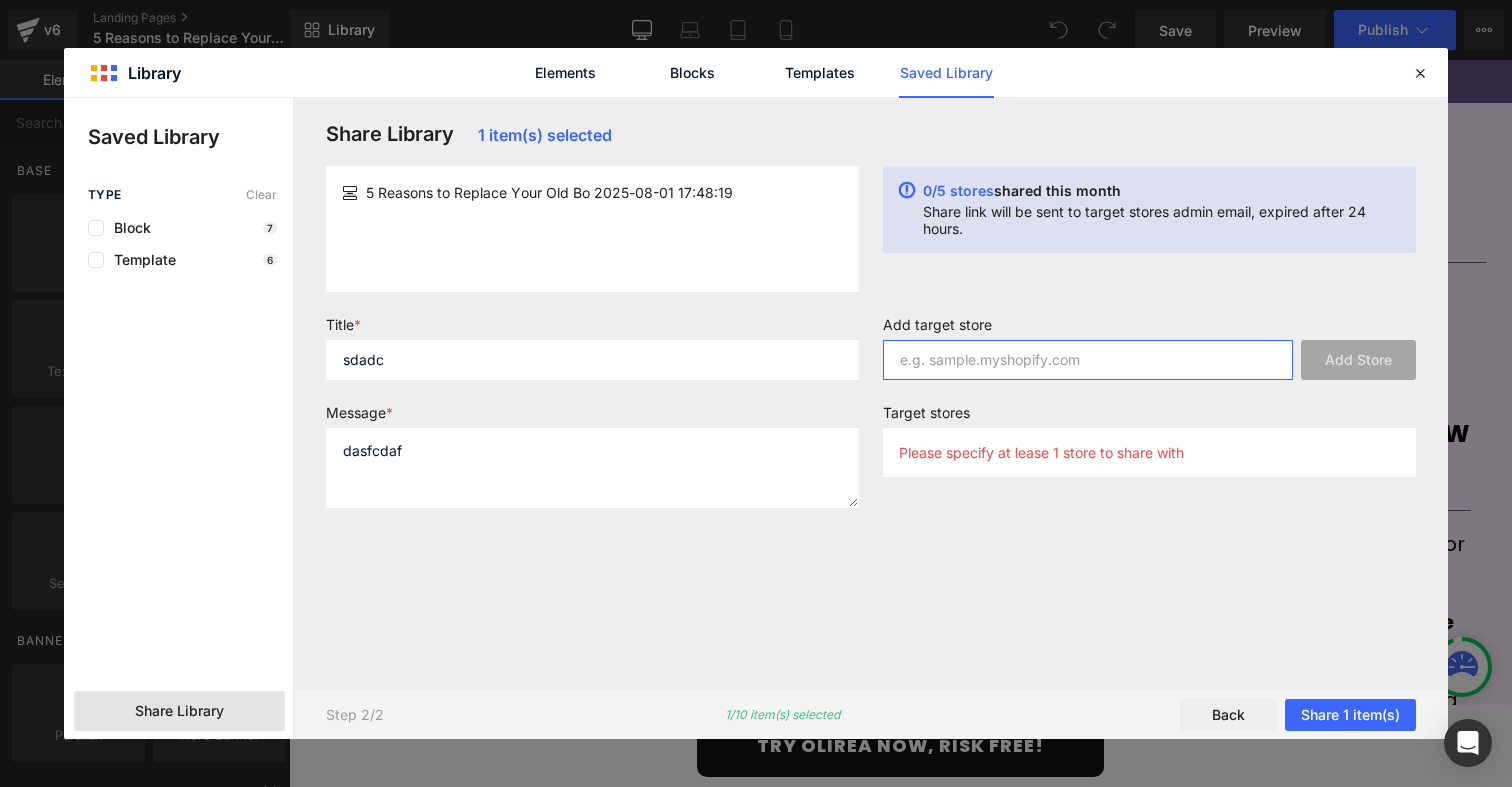 click at bounding box center (1088, 360) 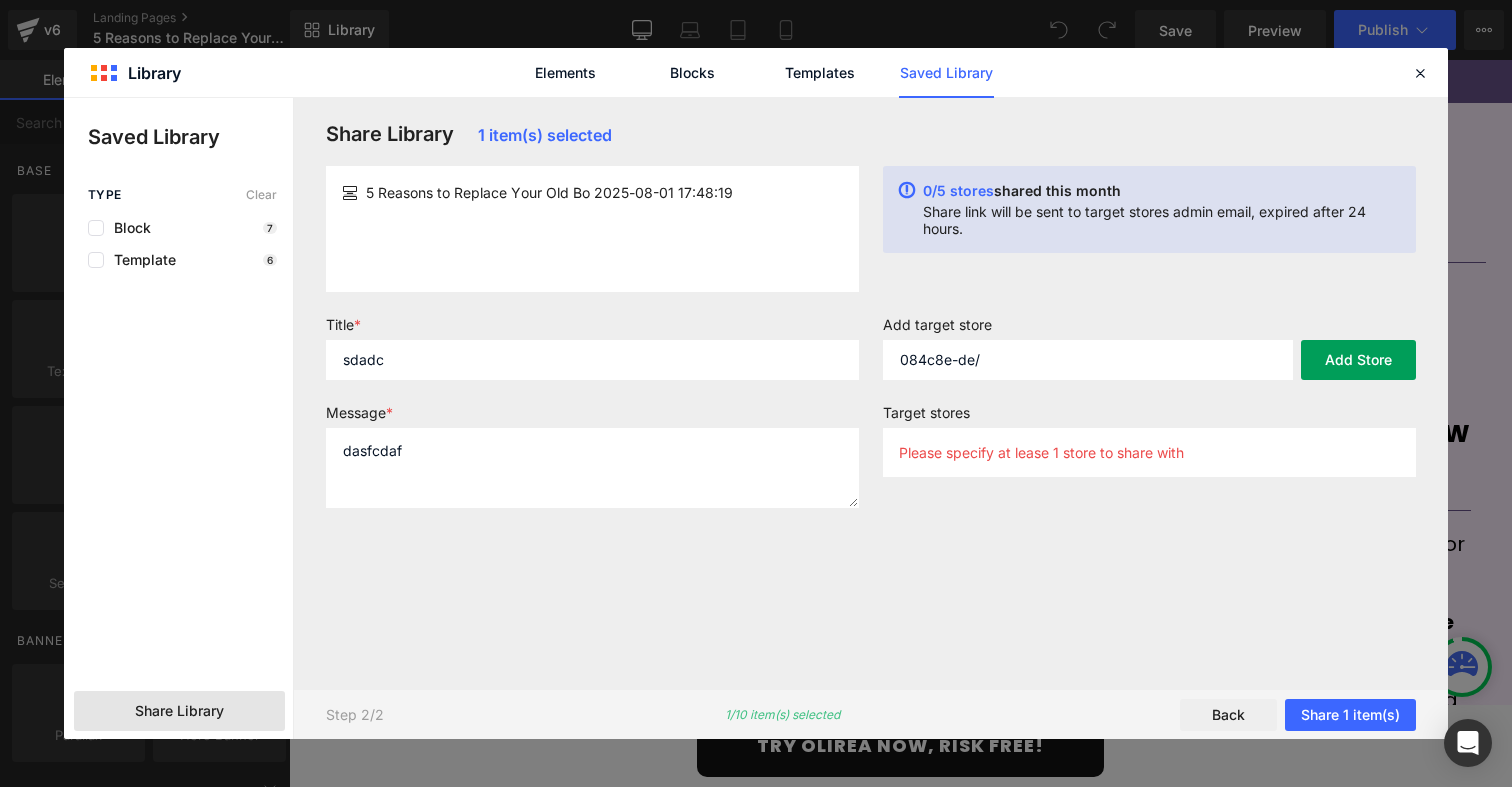 click on "Add Store" at bounding box center [1358, 360] 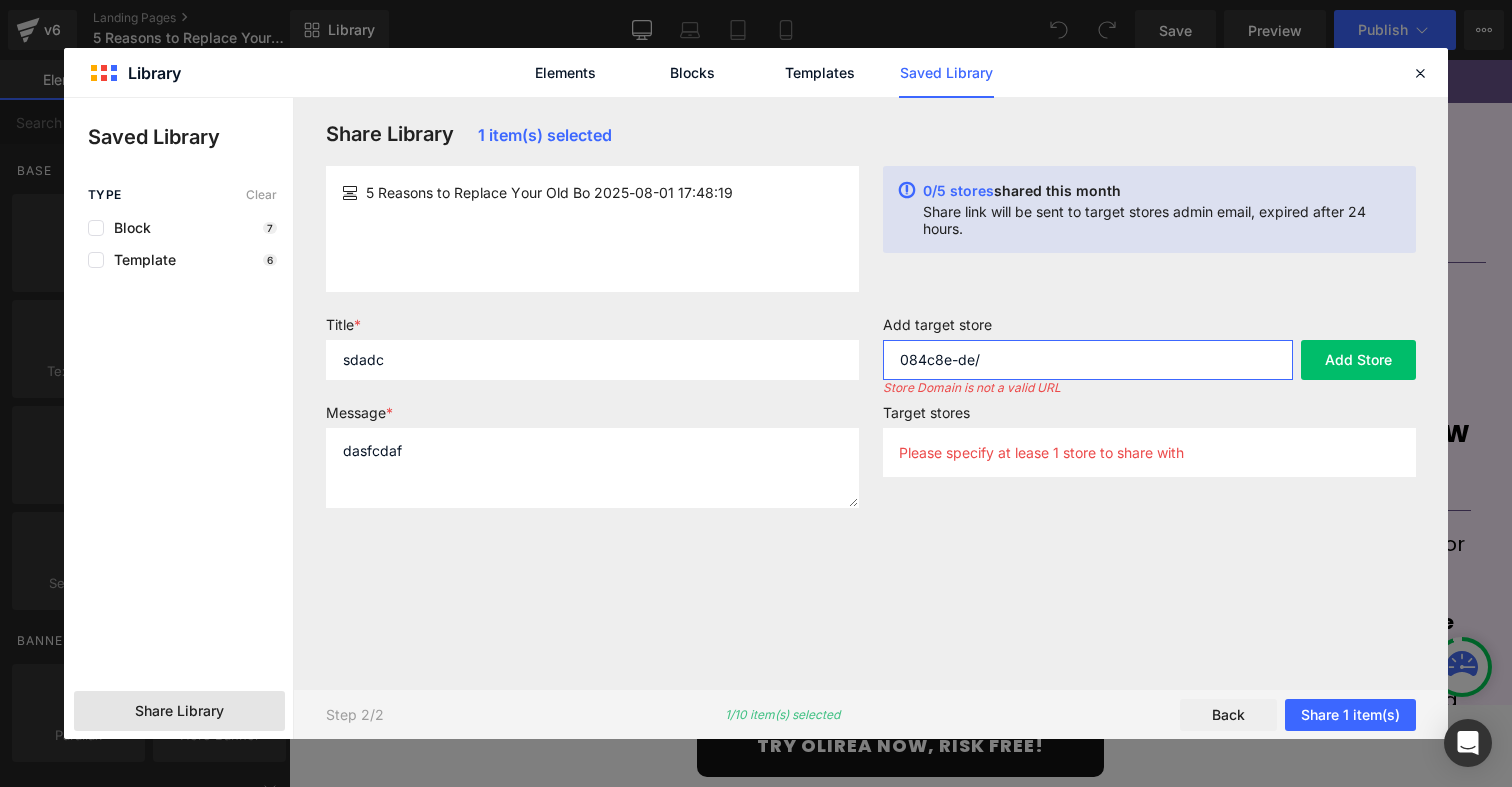 click on "084c8e-de/" at bounding box center (1088, 360) 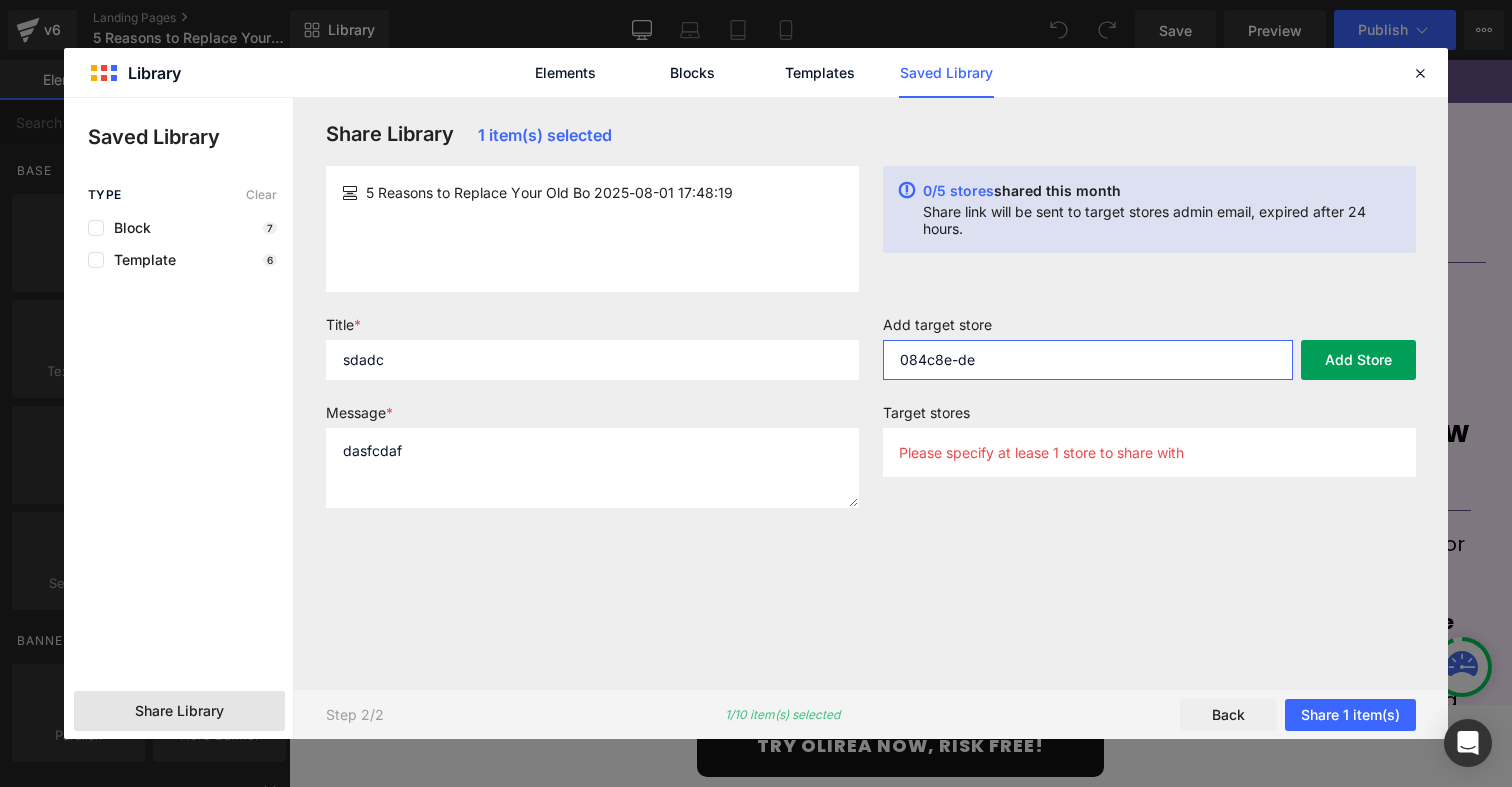 type on "084c8e-de" 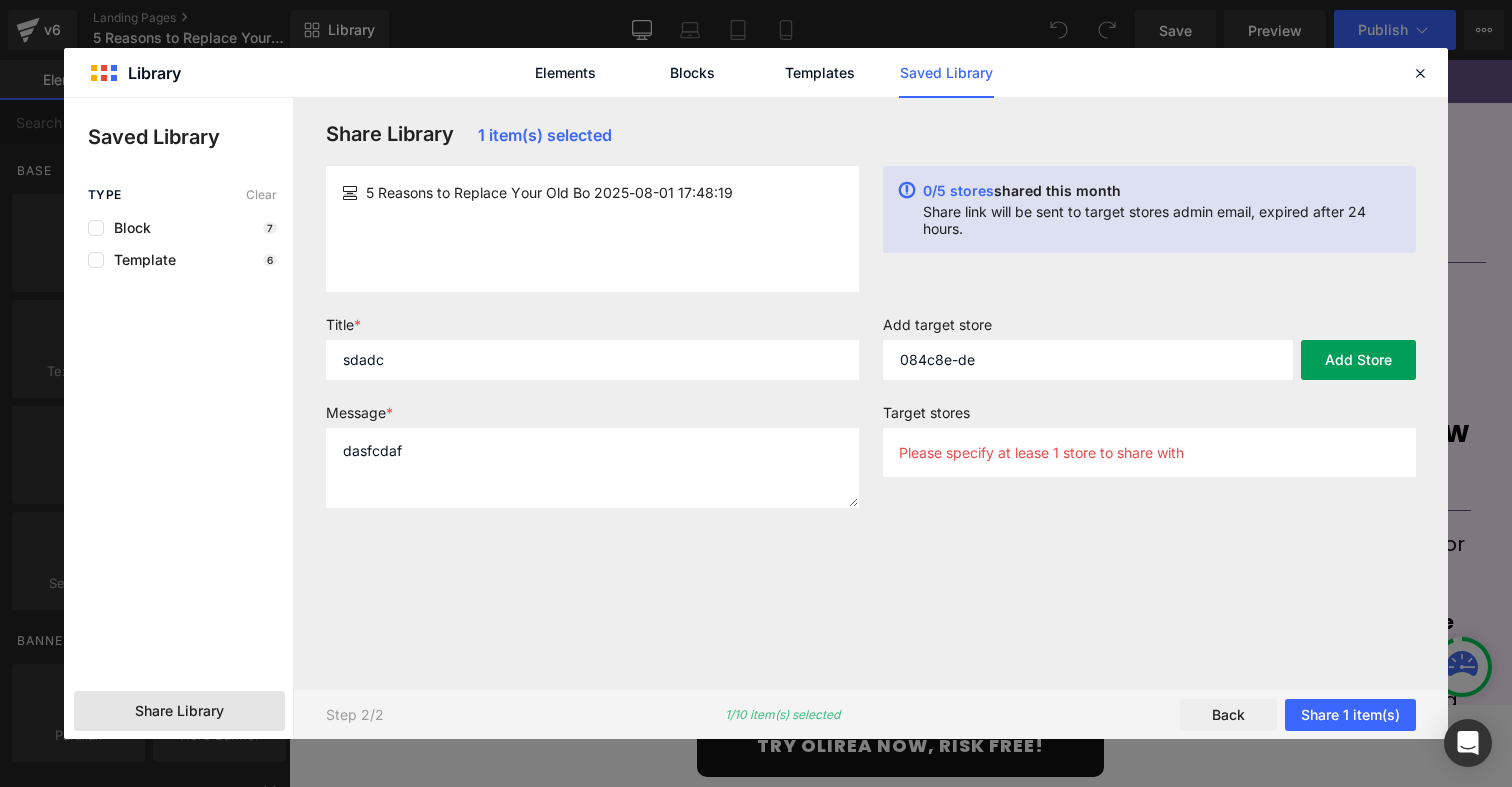 click on "Add Store" at bounding box center [1358, 360] 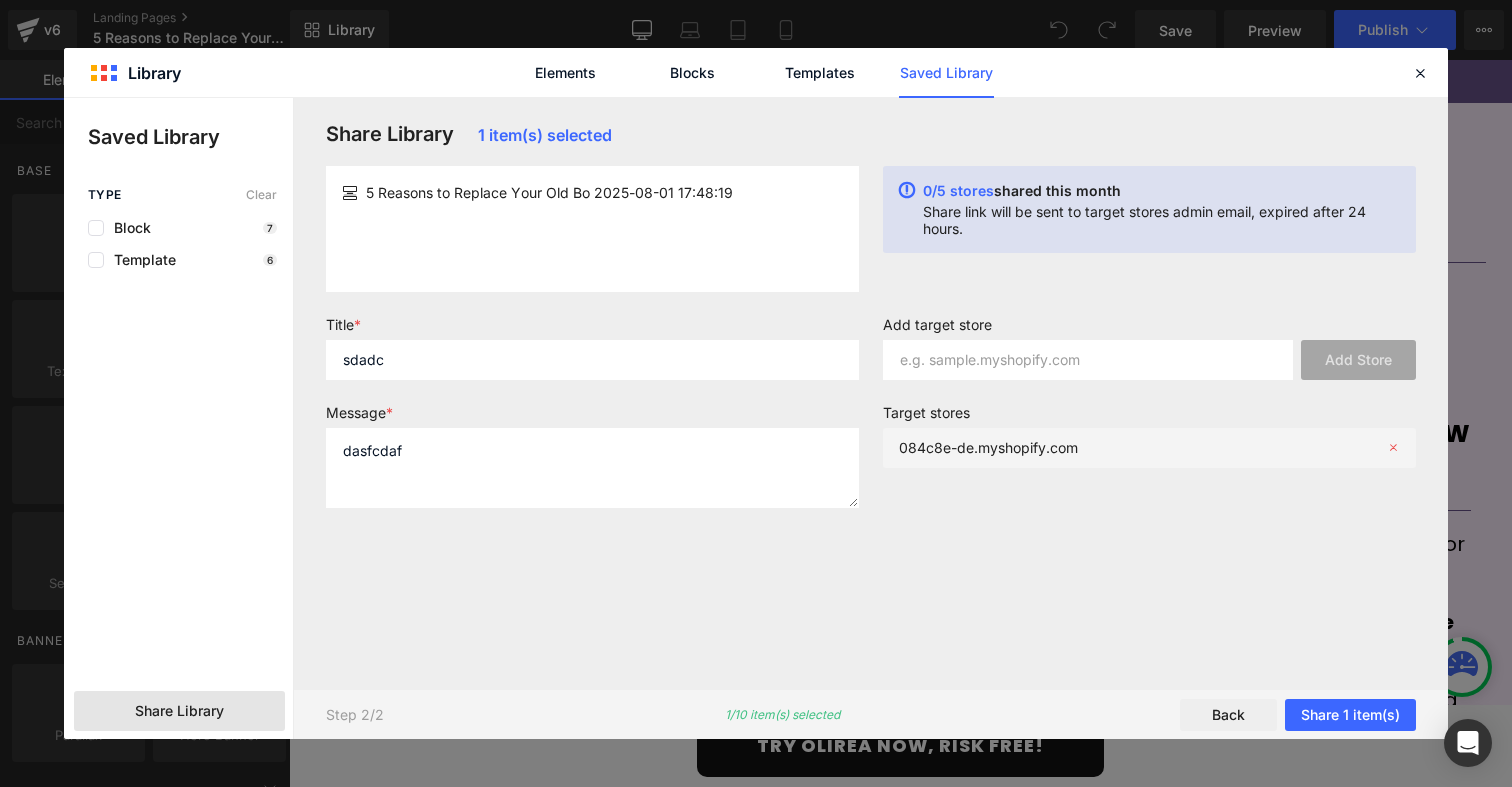 click at bounding box center (1393, 448) 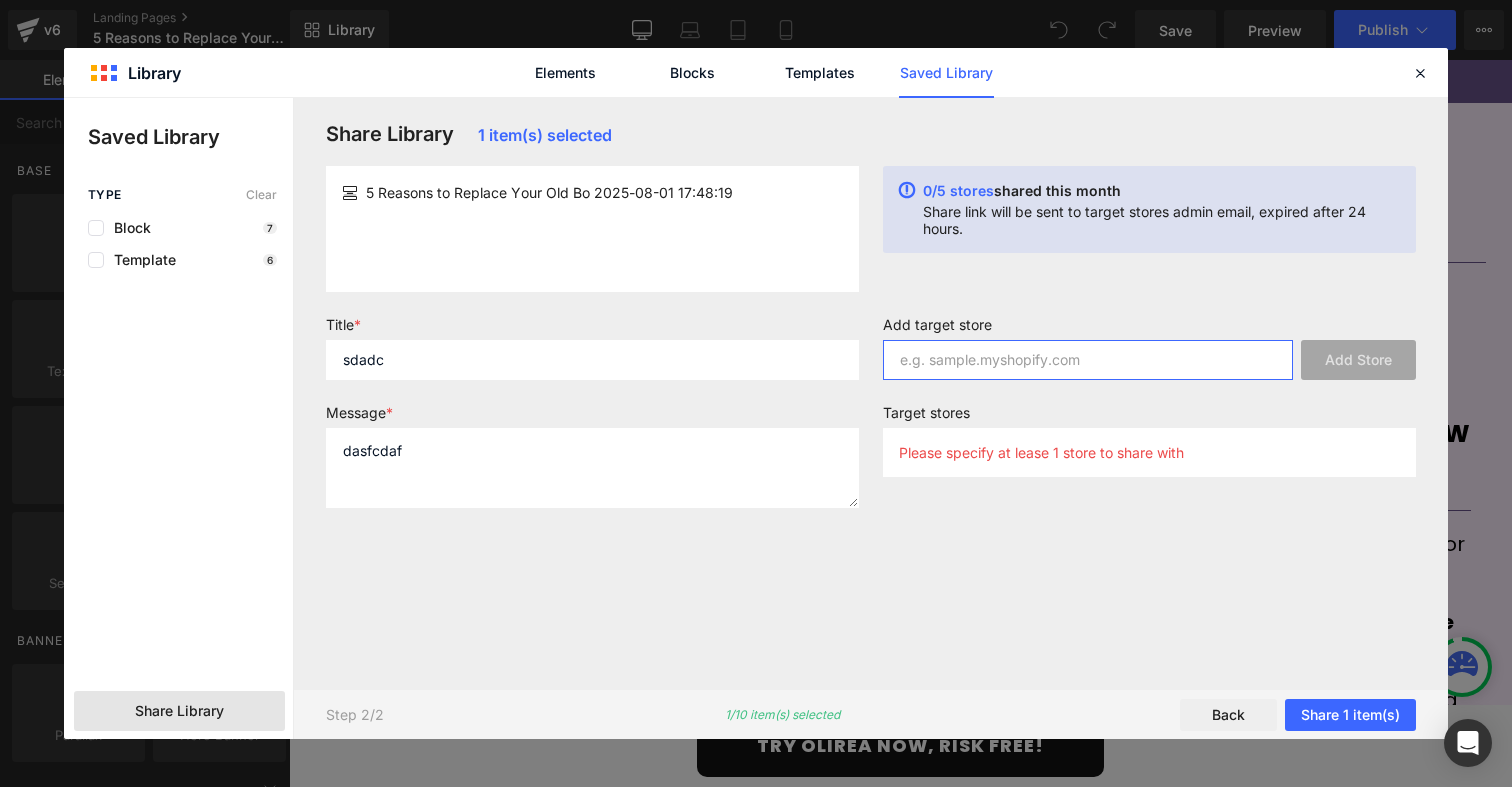 click at bounding box center [1088, 360] 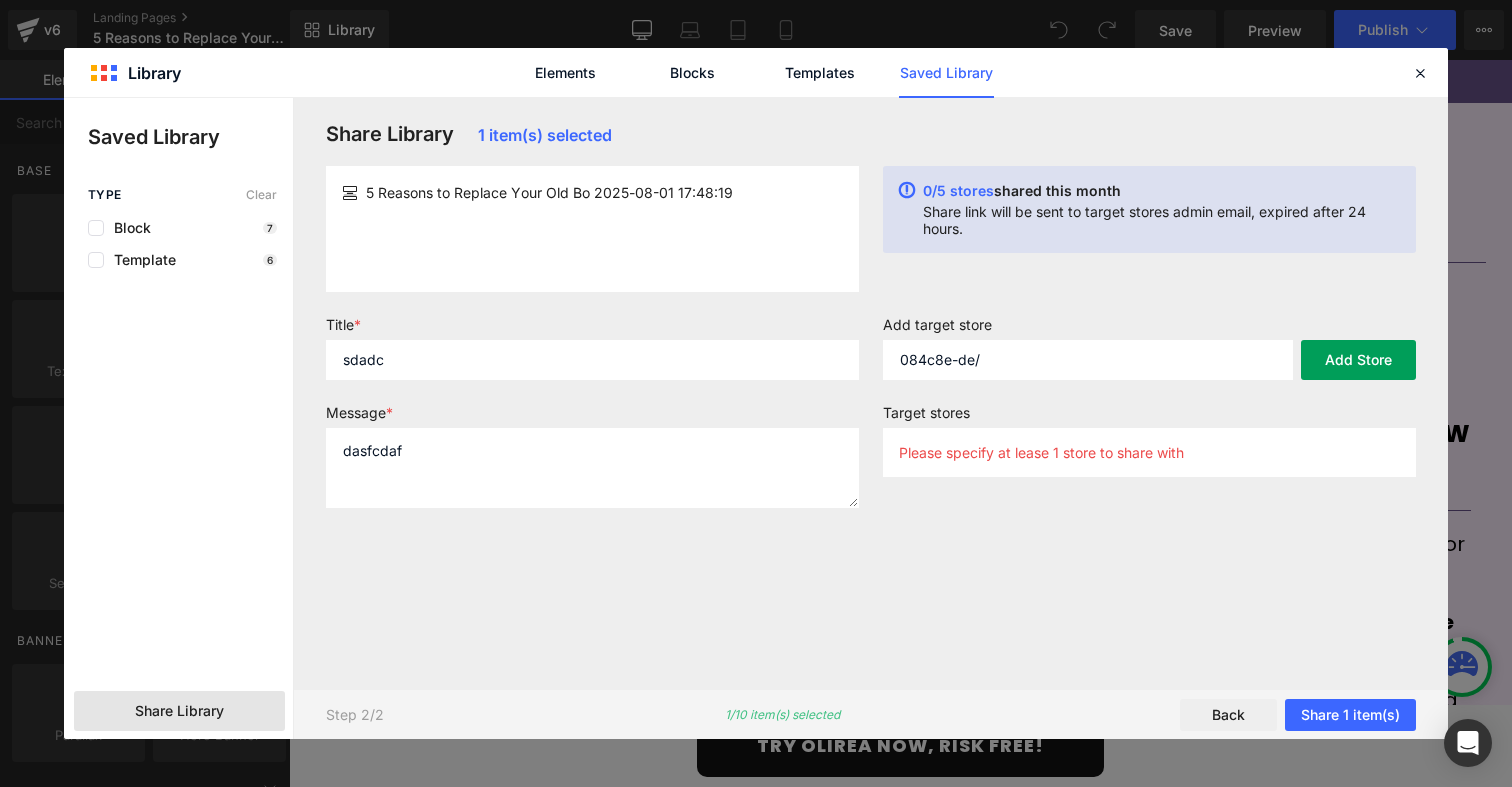 click on "Add Store" at bounding box center (1358, 360) 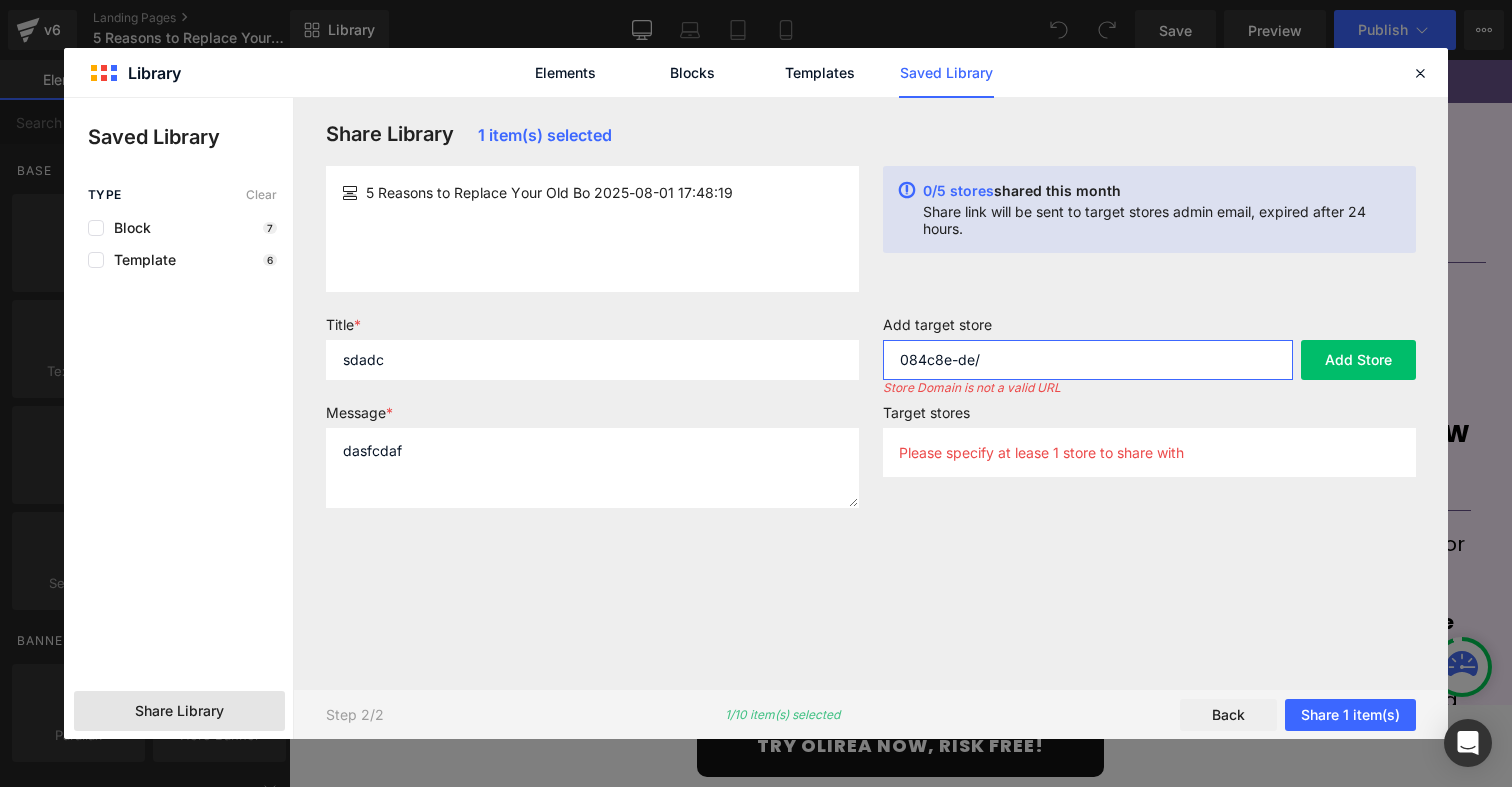 click on "084c8e-de/" at bounding box center (1088, 360) 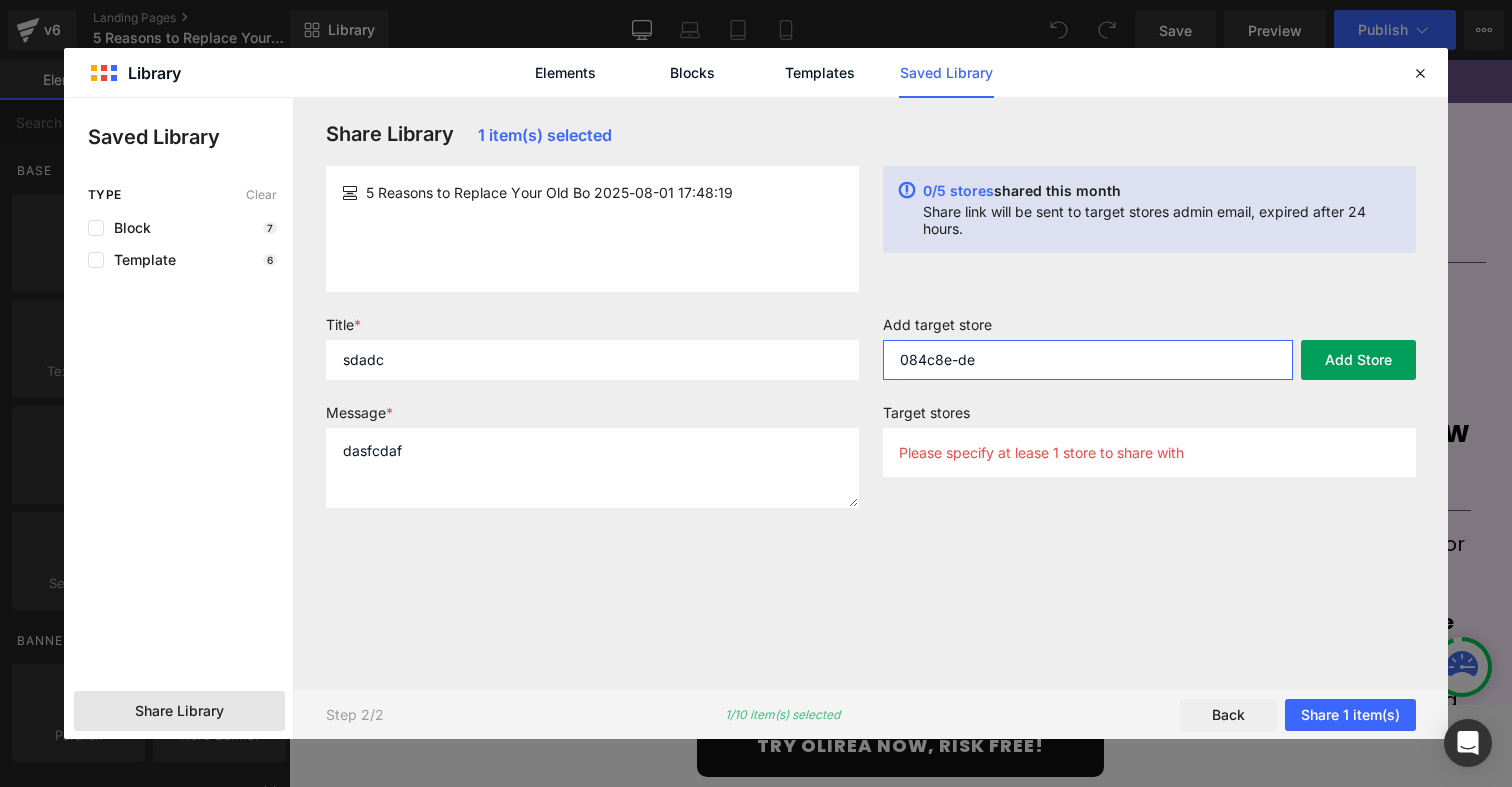 type on "084c8e-de" 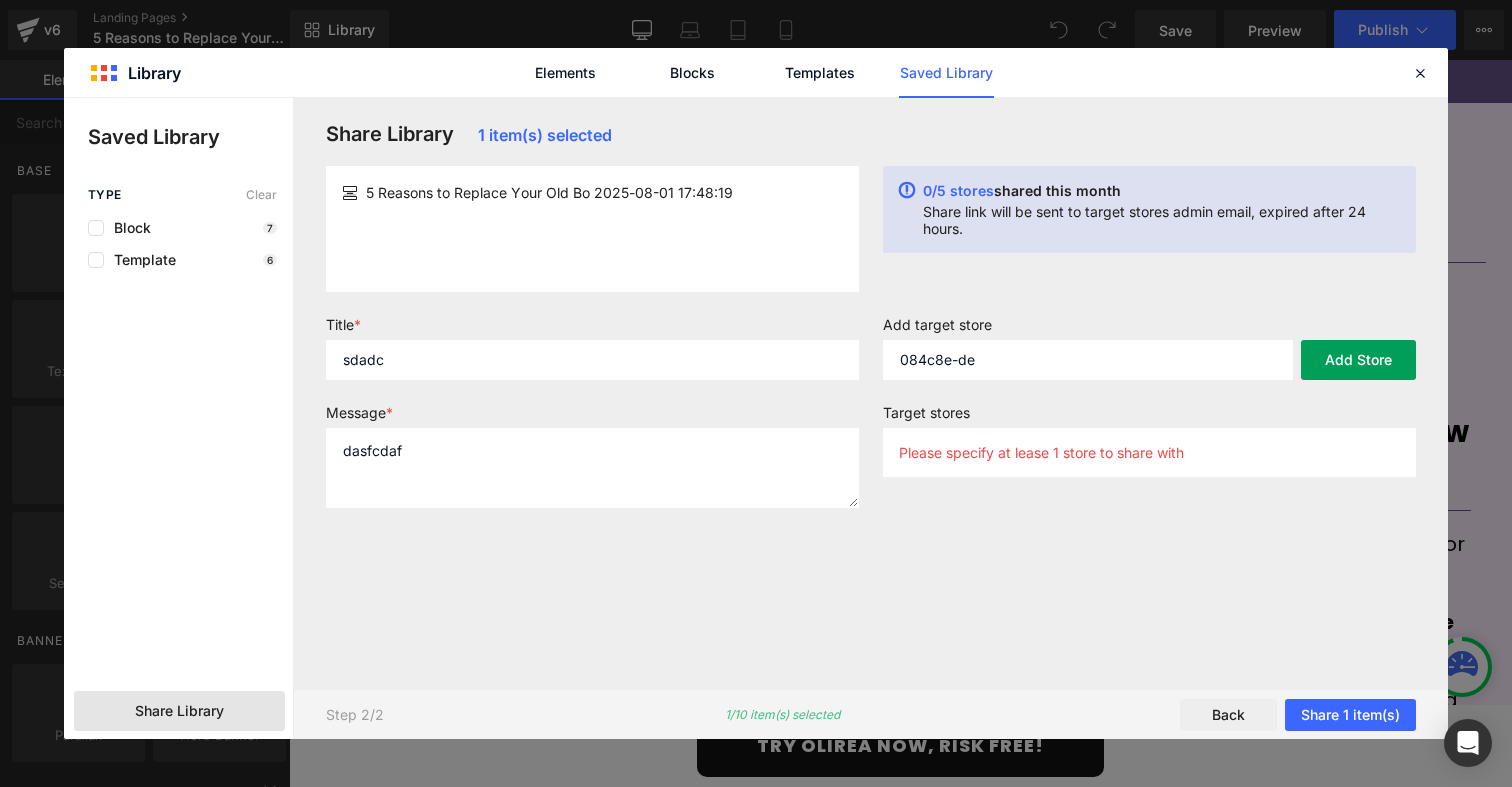 click on "Add Store" at bounding box center [1358, 360] 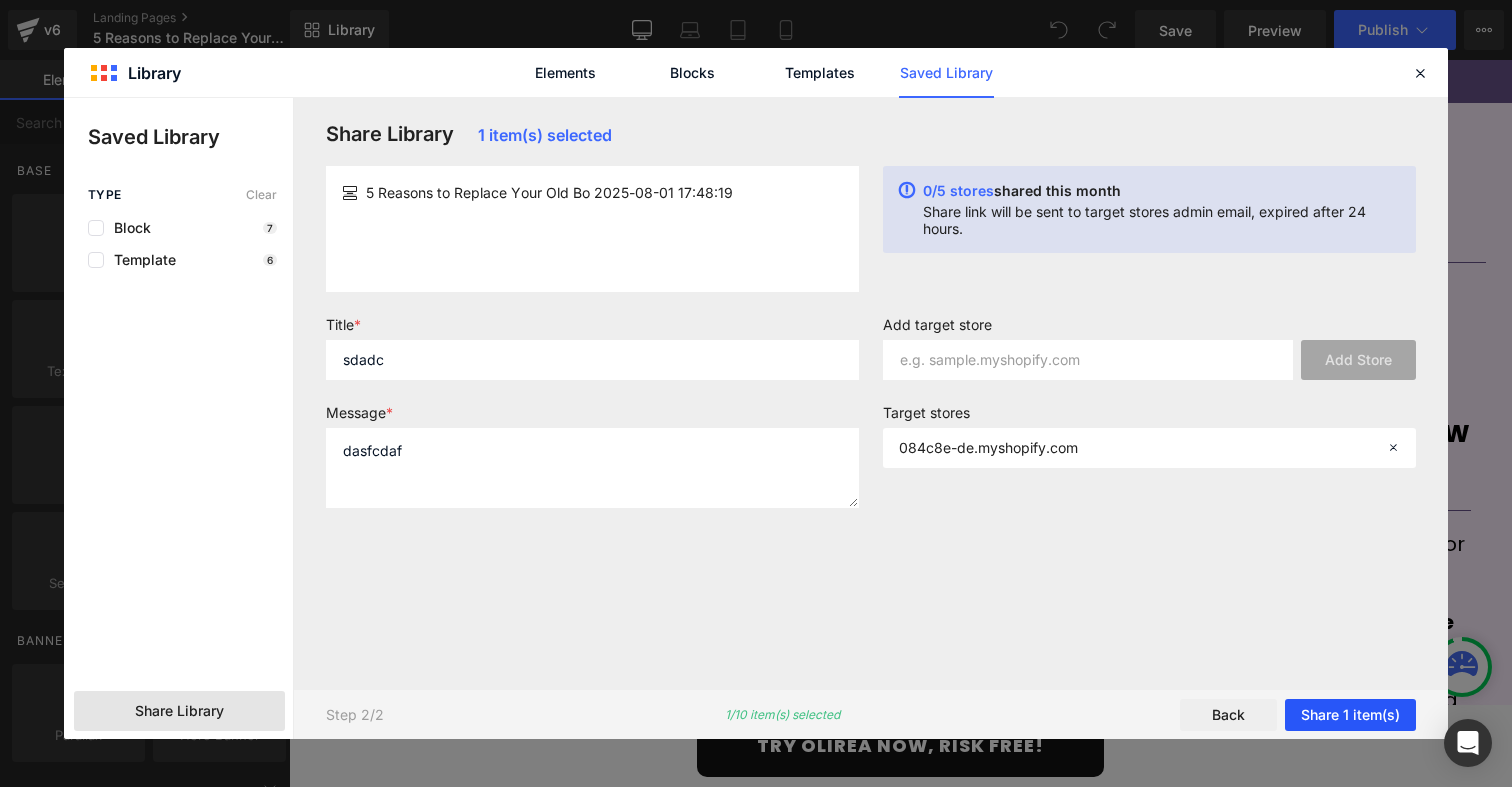 click on "Share 1 item(s)" at bounding box center [1350, 715] 